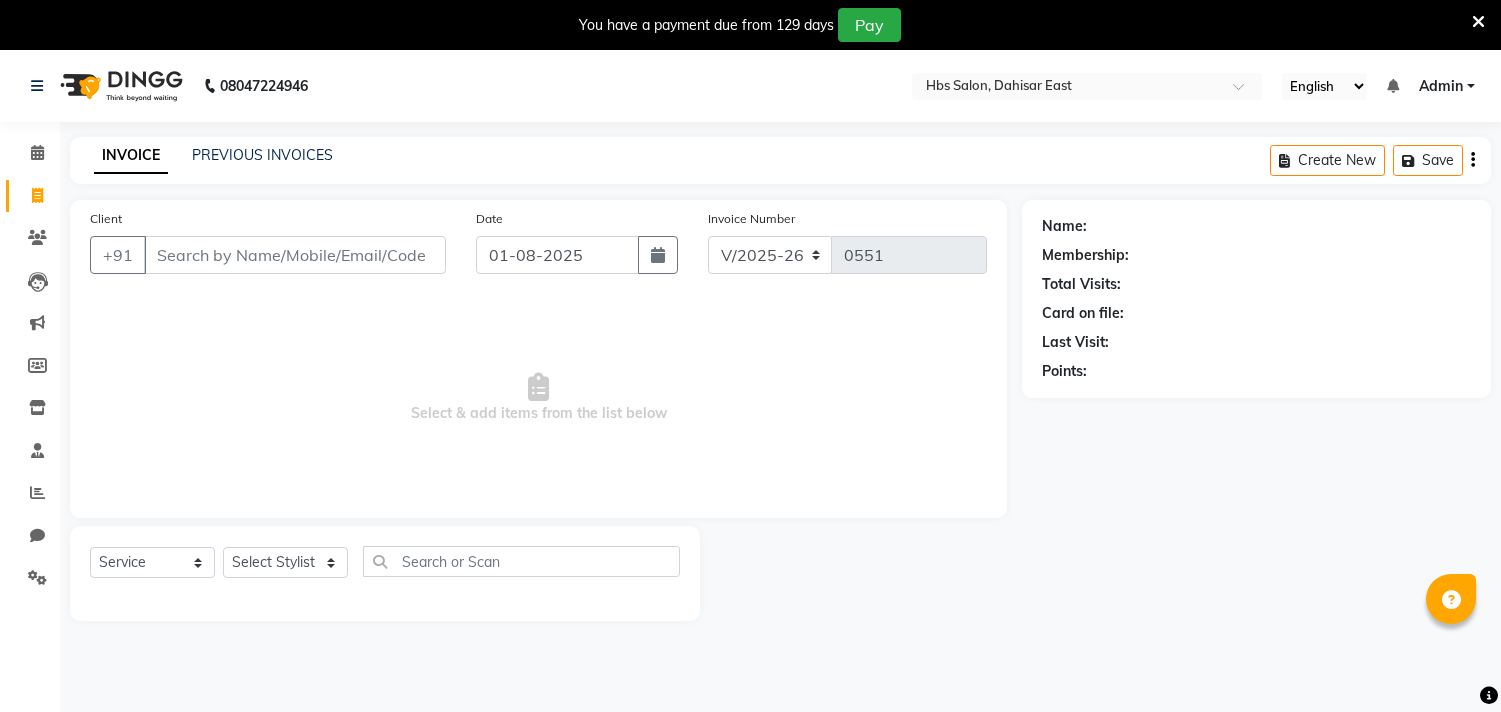 select on "7935" 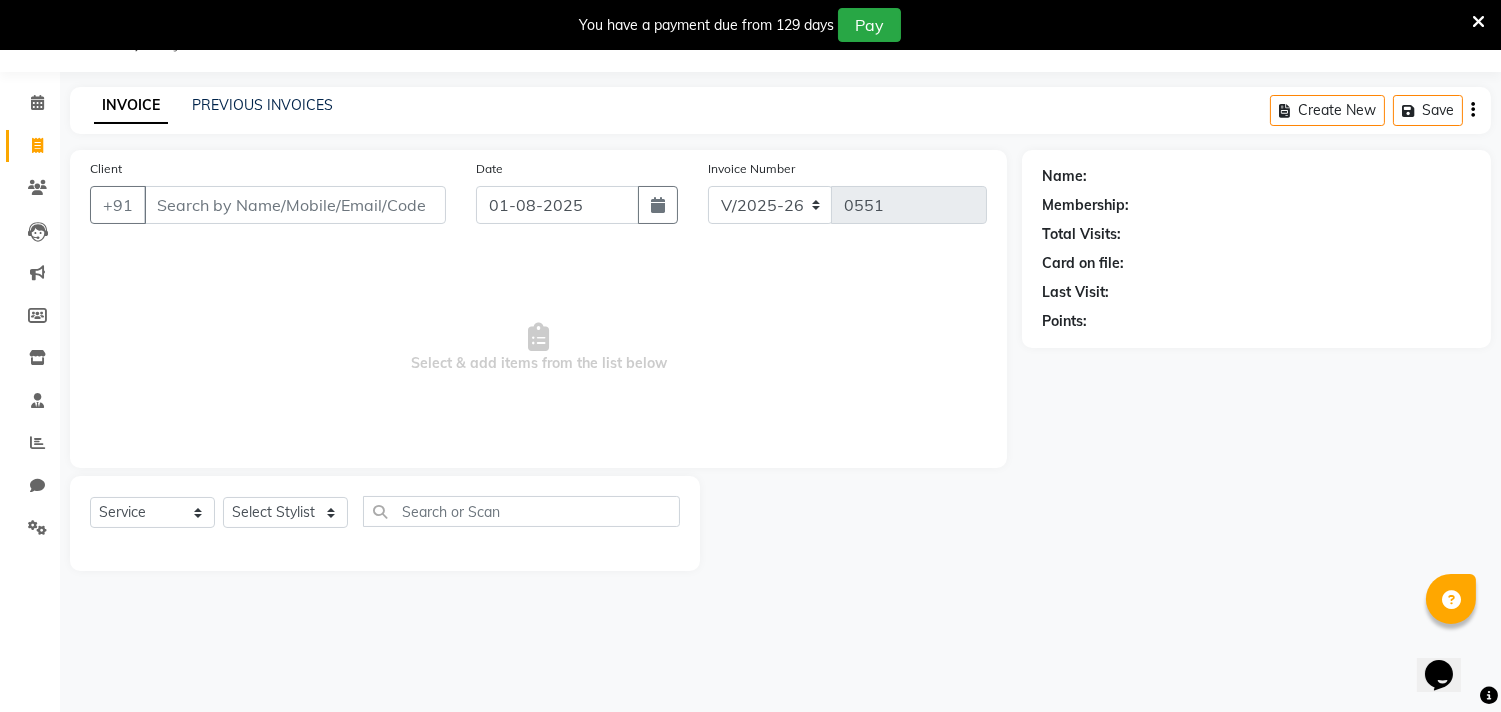 click on "Client" at bounding box center [295, 205] 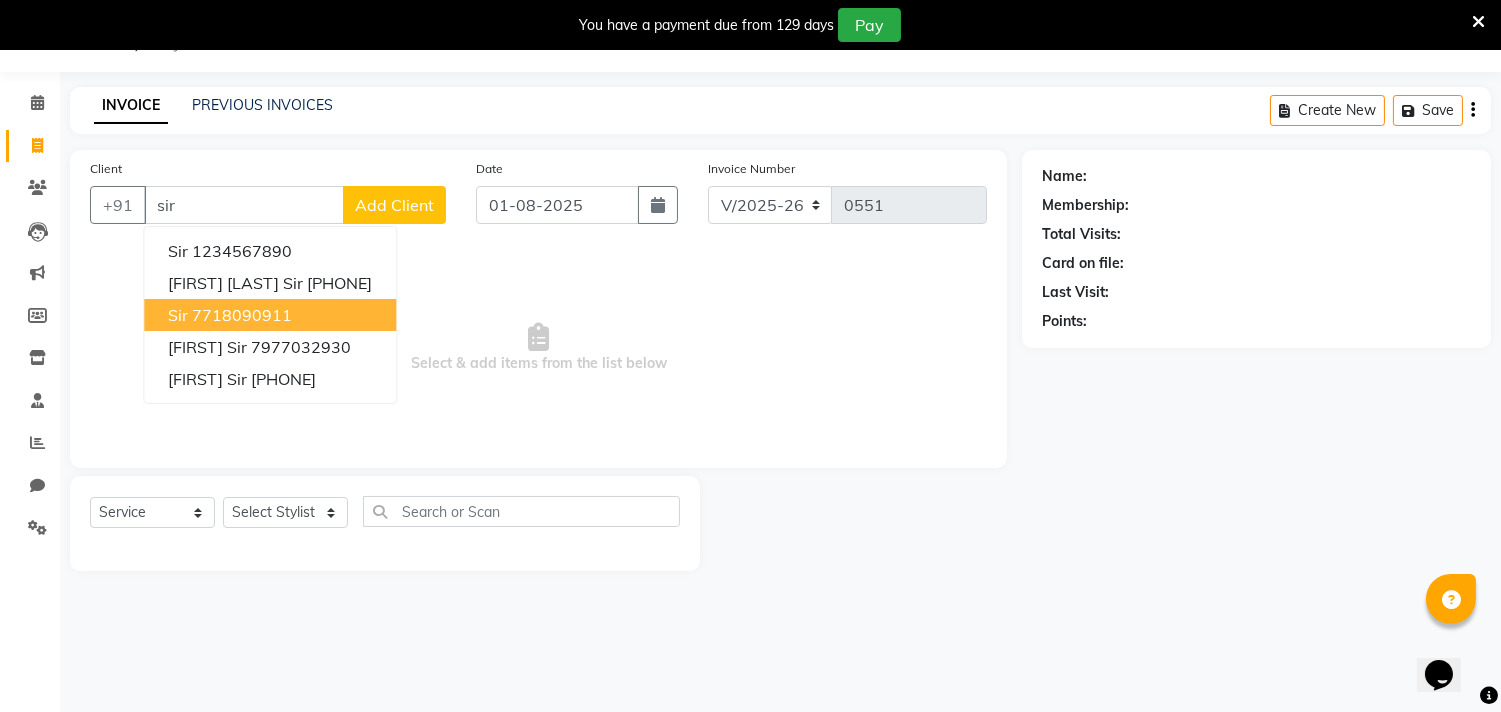 click on "sir  7718090911" at bounding box center (270, 315) 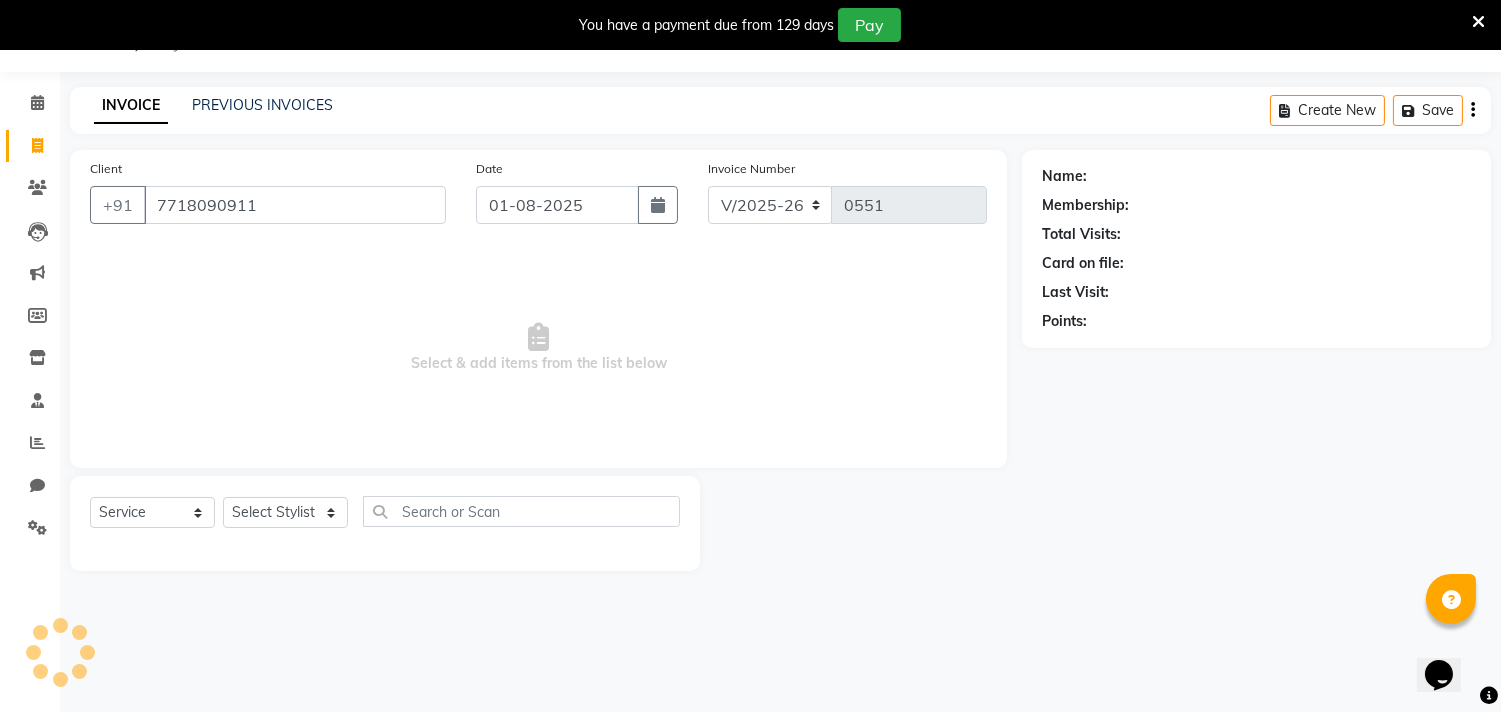 type on "7718090911" 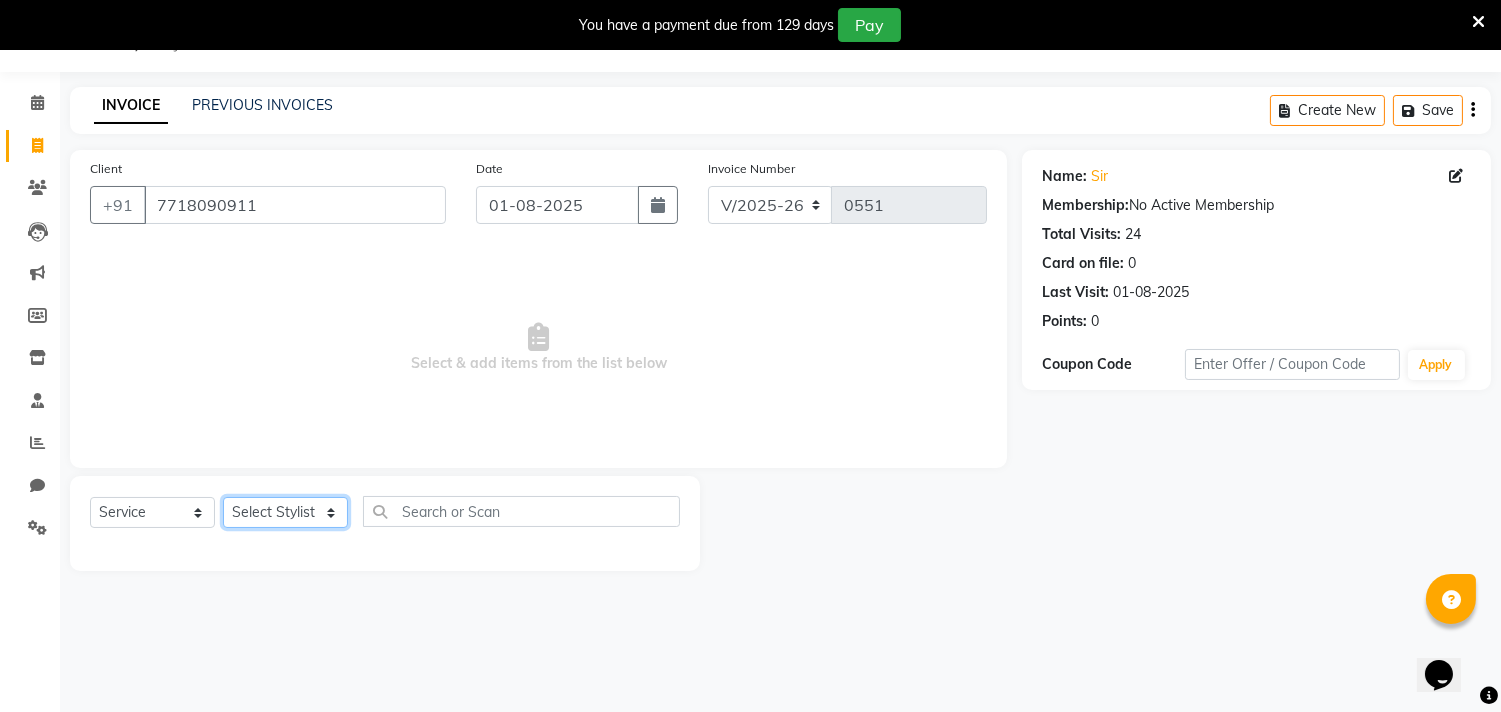 click on "Select Stylist [FIRST] [LAST] [FIRST] [FIRST] [FIRST] [FIRST] [FIRST] [FIRST] [FIRST]  [FIRST] [FIRST] [FIRST] [FIRST] [FIRST] [FIRST] [FIRST] [FIRST]" 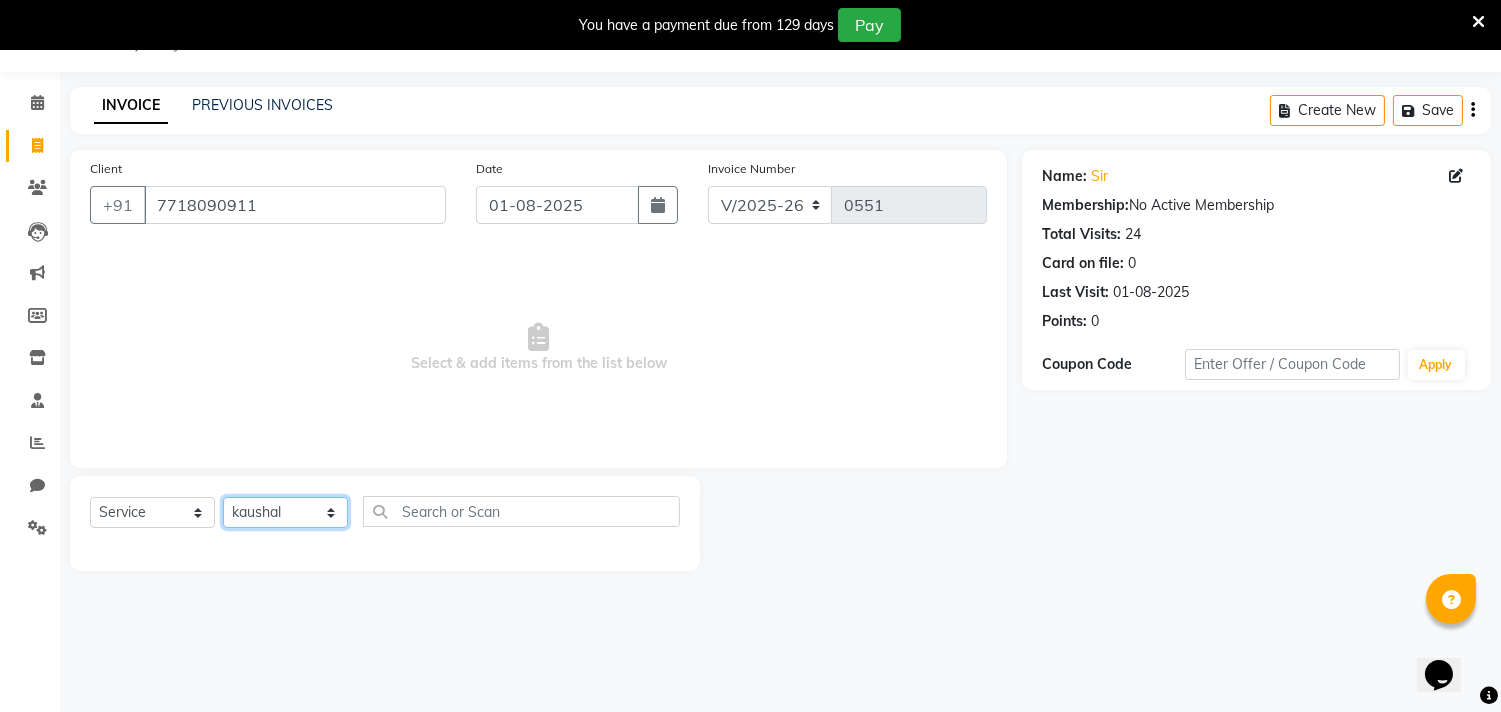click on "Select Stylist [FIRST] [LAST] [FIRST] [FIRST] [FIRST] [FIRST] [FIRST] [FIRST] [FIRST]  [FIRST] [FIRST] [FIRST] [FIRST] [FIRST] [FIRST] [FIRST] [FIRST]" 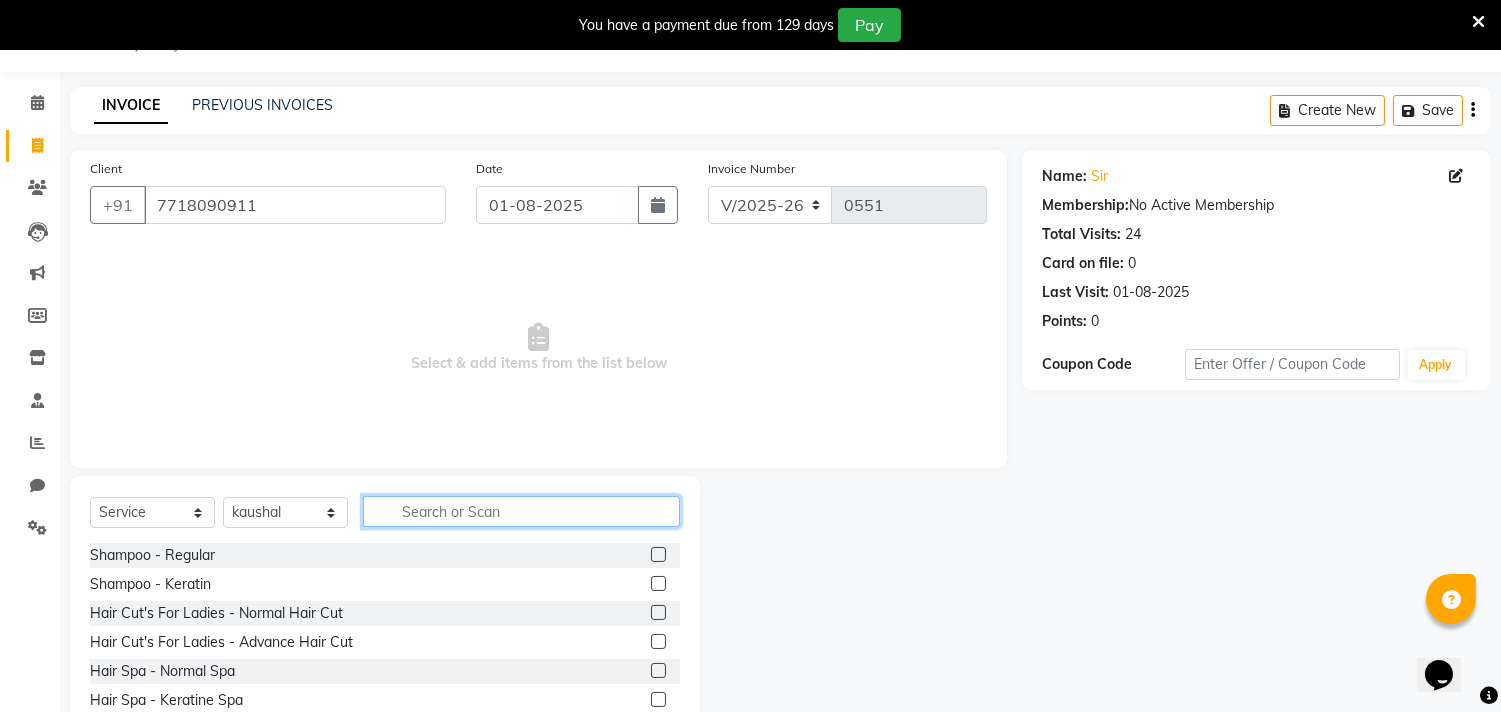 click 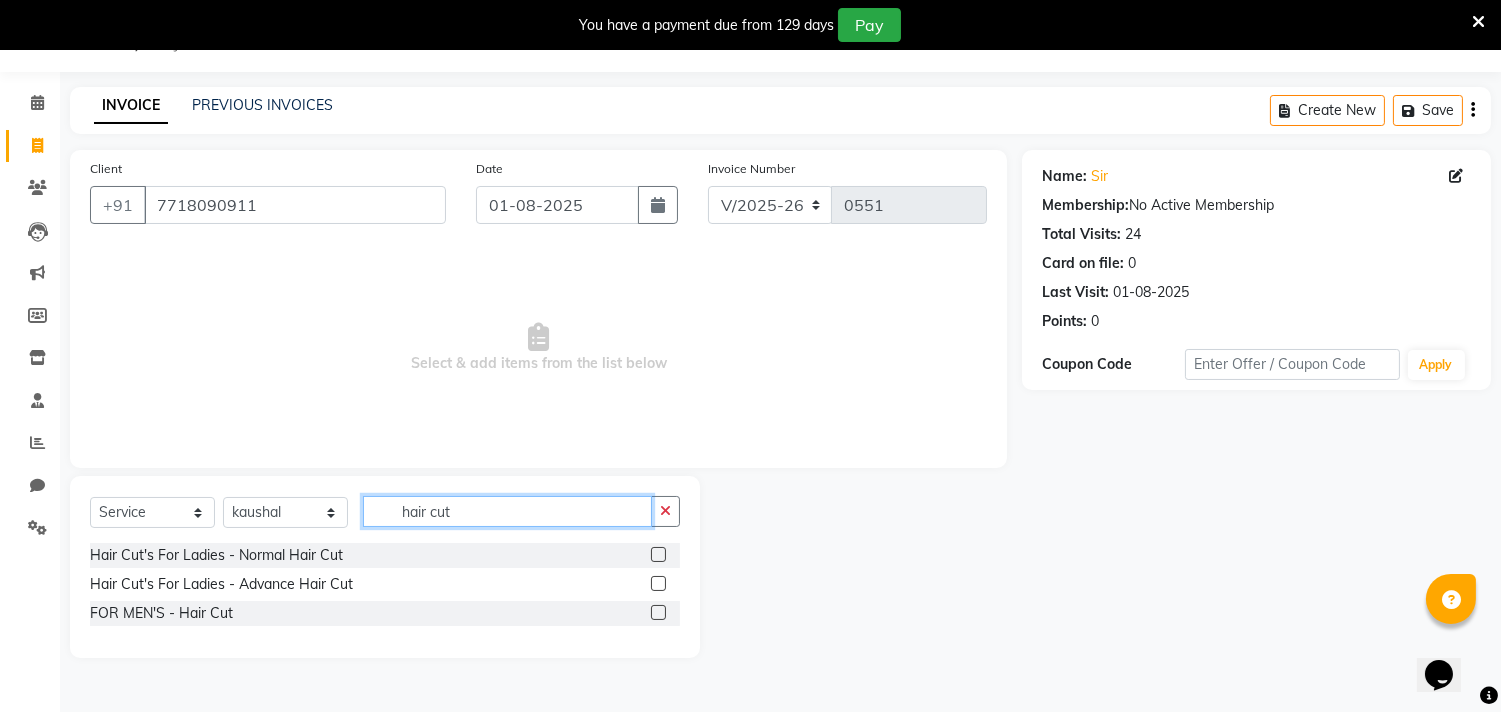 type on "hair cut" 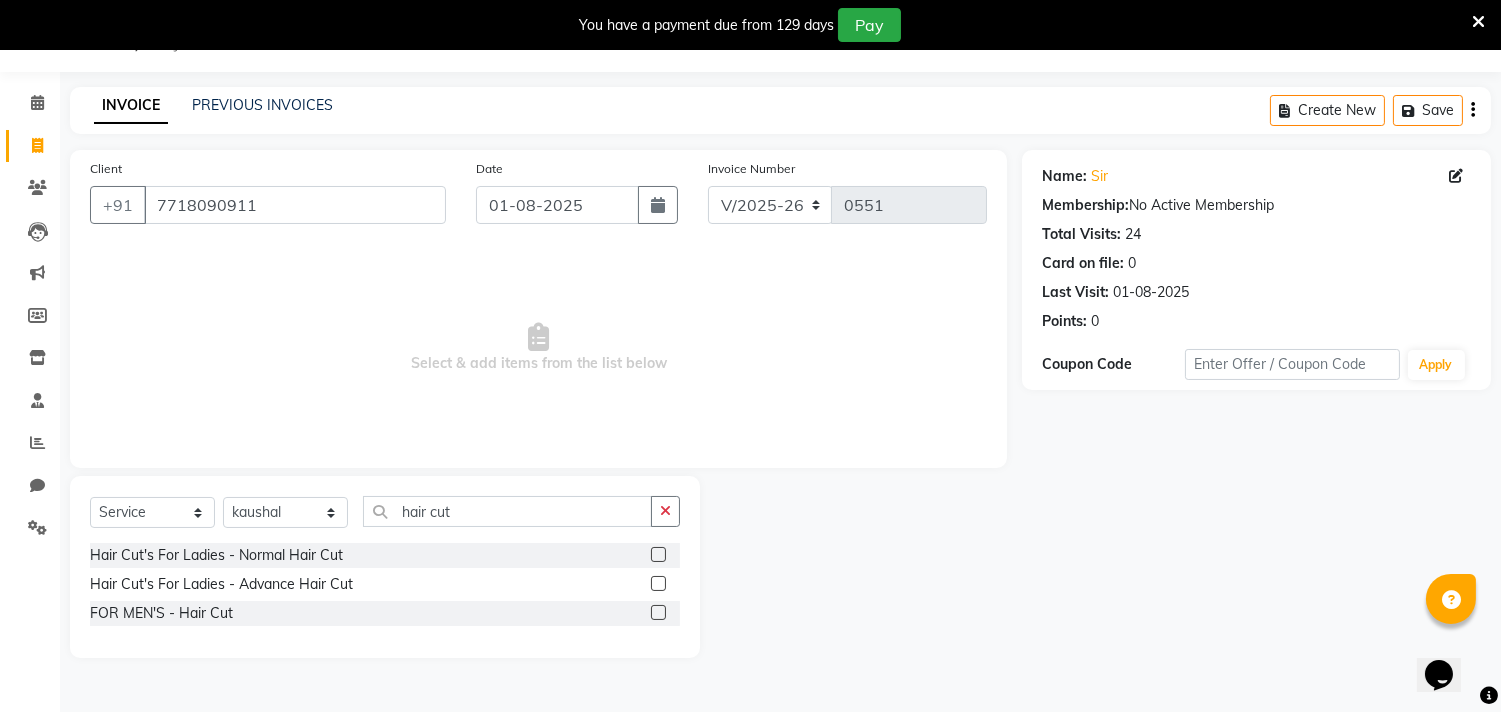 click 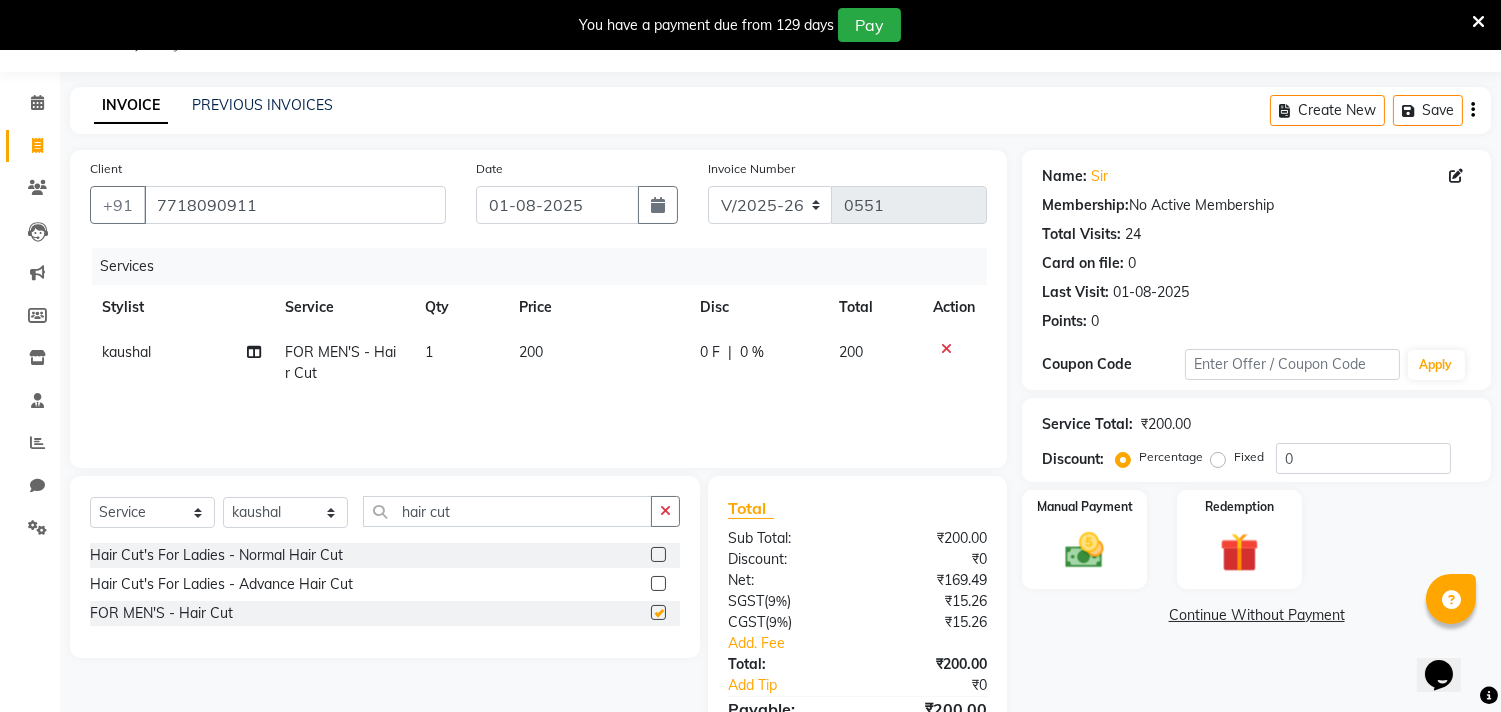 checkbox on "false" 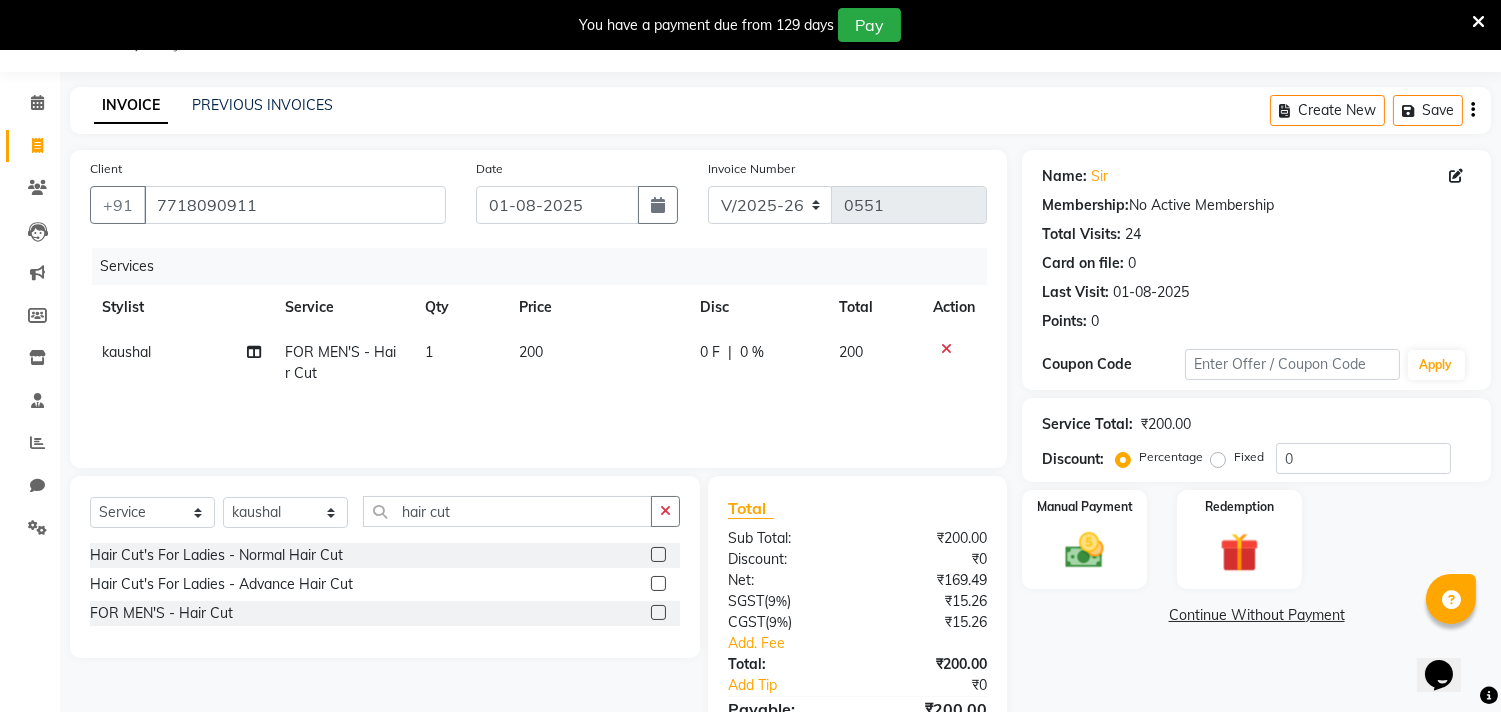 click on "Select  Service  Product  Membership  Package Voucher Prepaid Gift Card  Select Stylist [FIRST] [LAST] [FIRST] [FIRST] [FIRST] [FIRST] [FIRST] [FIRST] [FIRST]  [FIRST] [FIRST] [FIRST] [FIRST] [FIRST] [FIRST] [FIRST] [FIRST] hair cut" 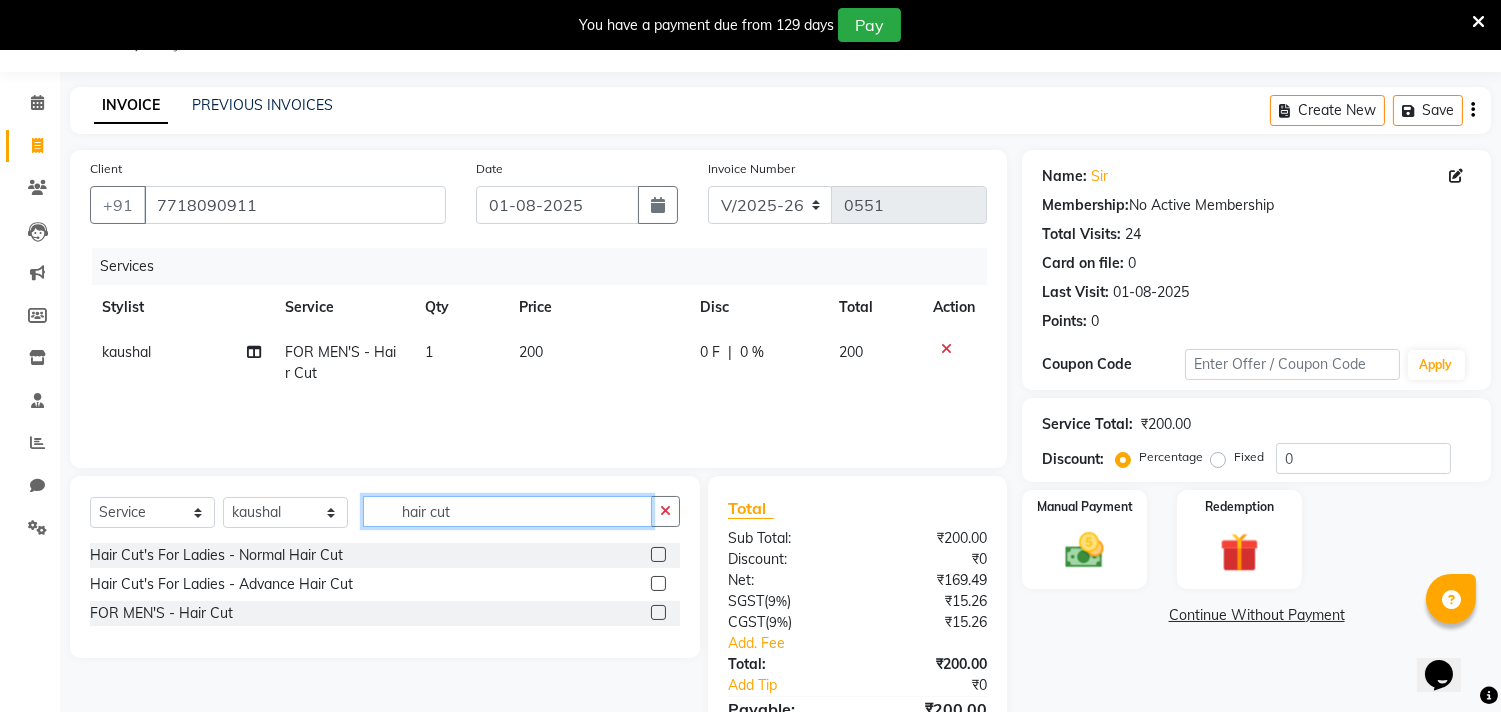 click on "hair cut" 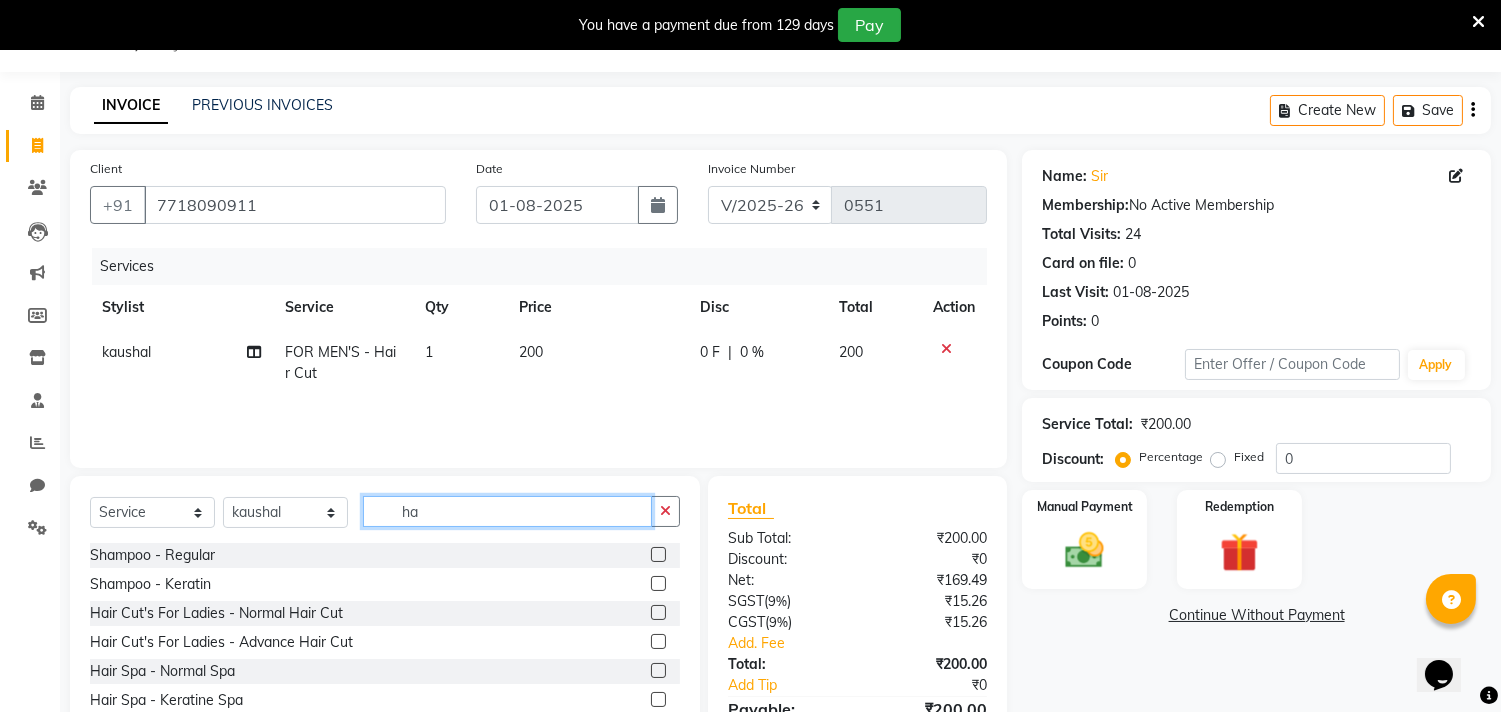 type on "h" 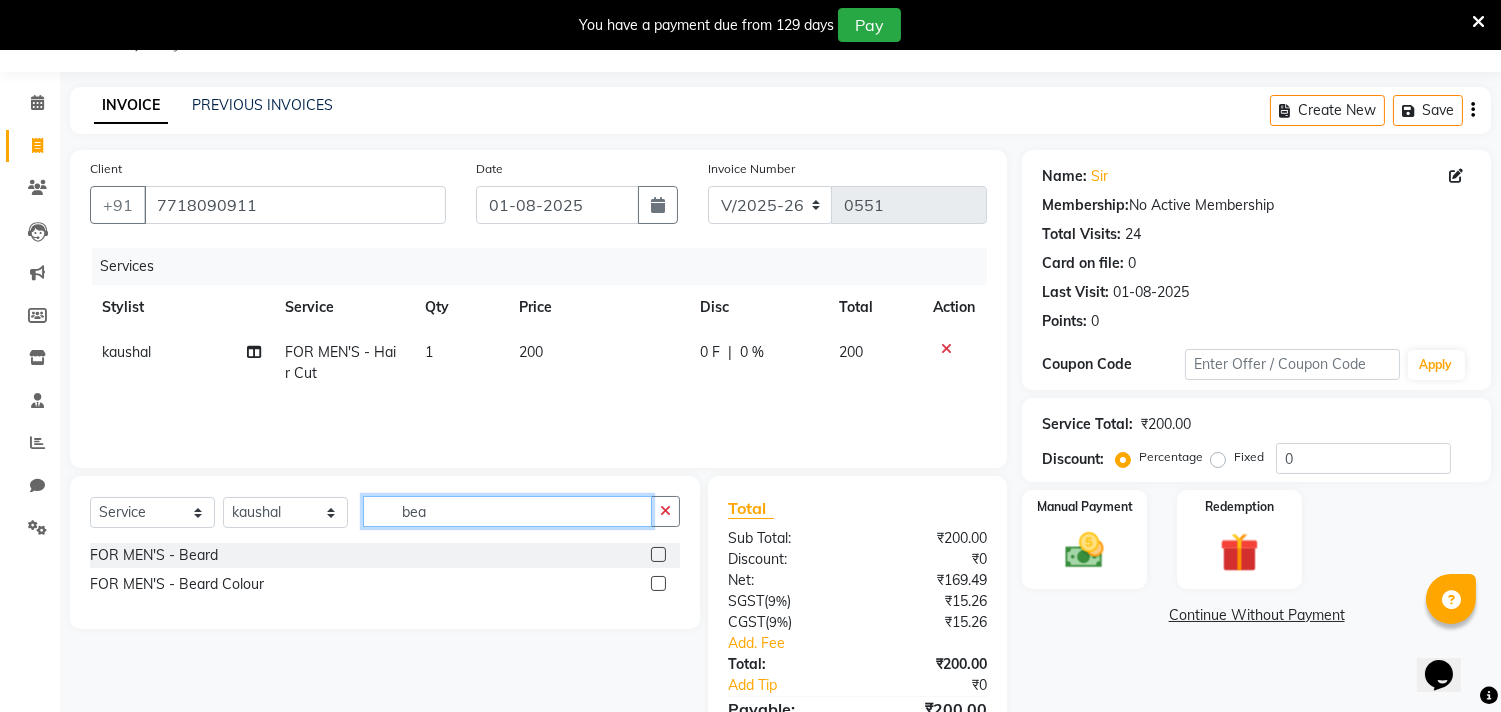 type on "bea" 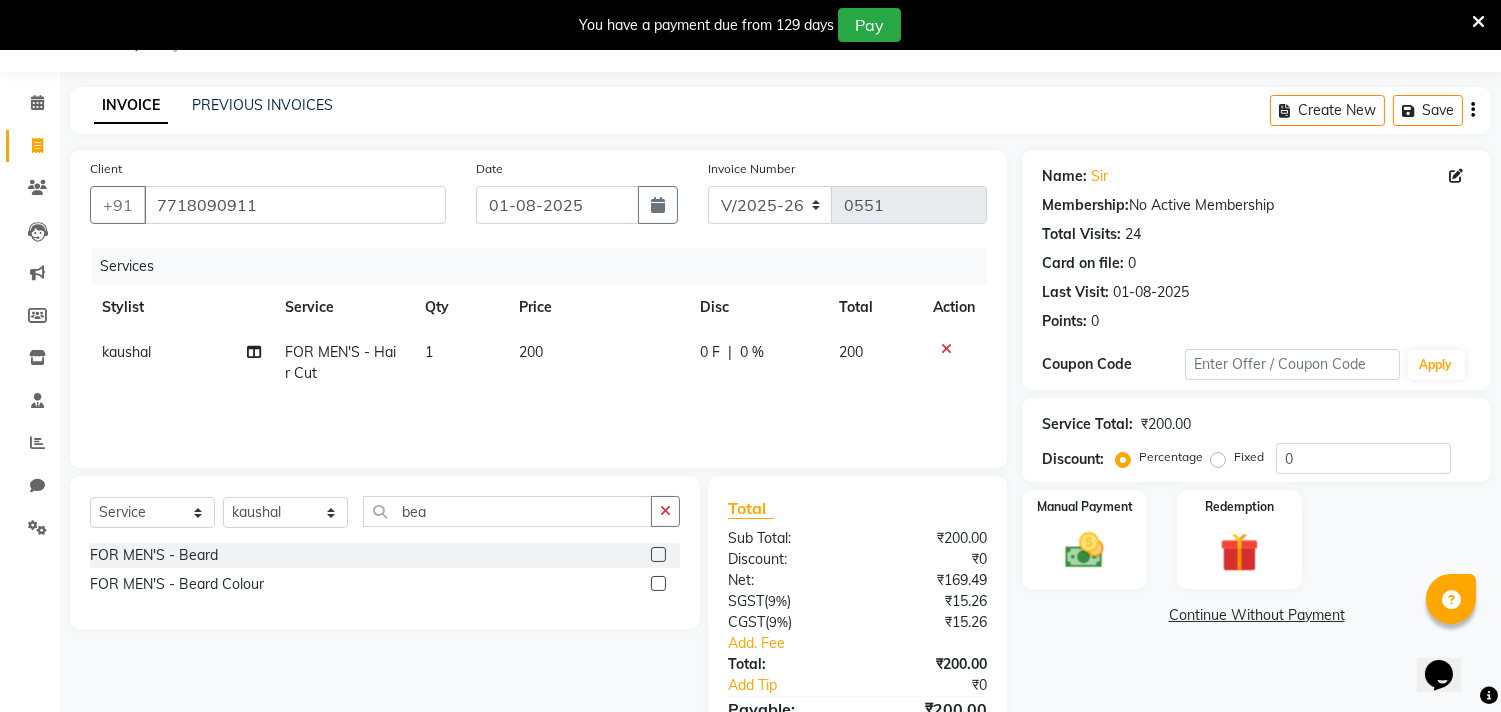 click 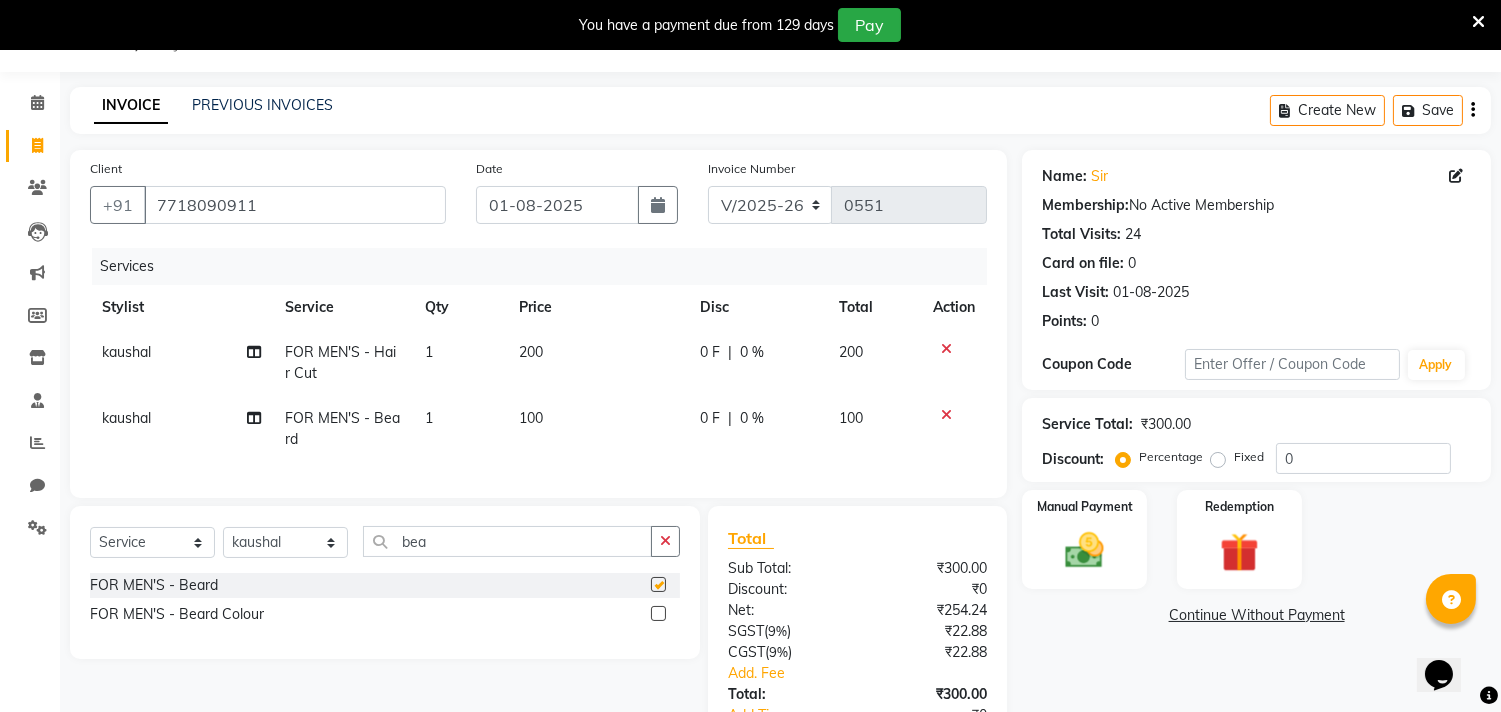 checkbox on "false" 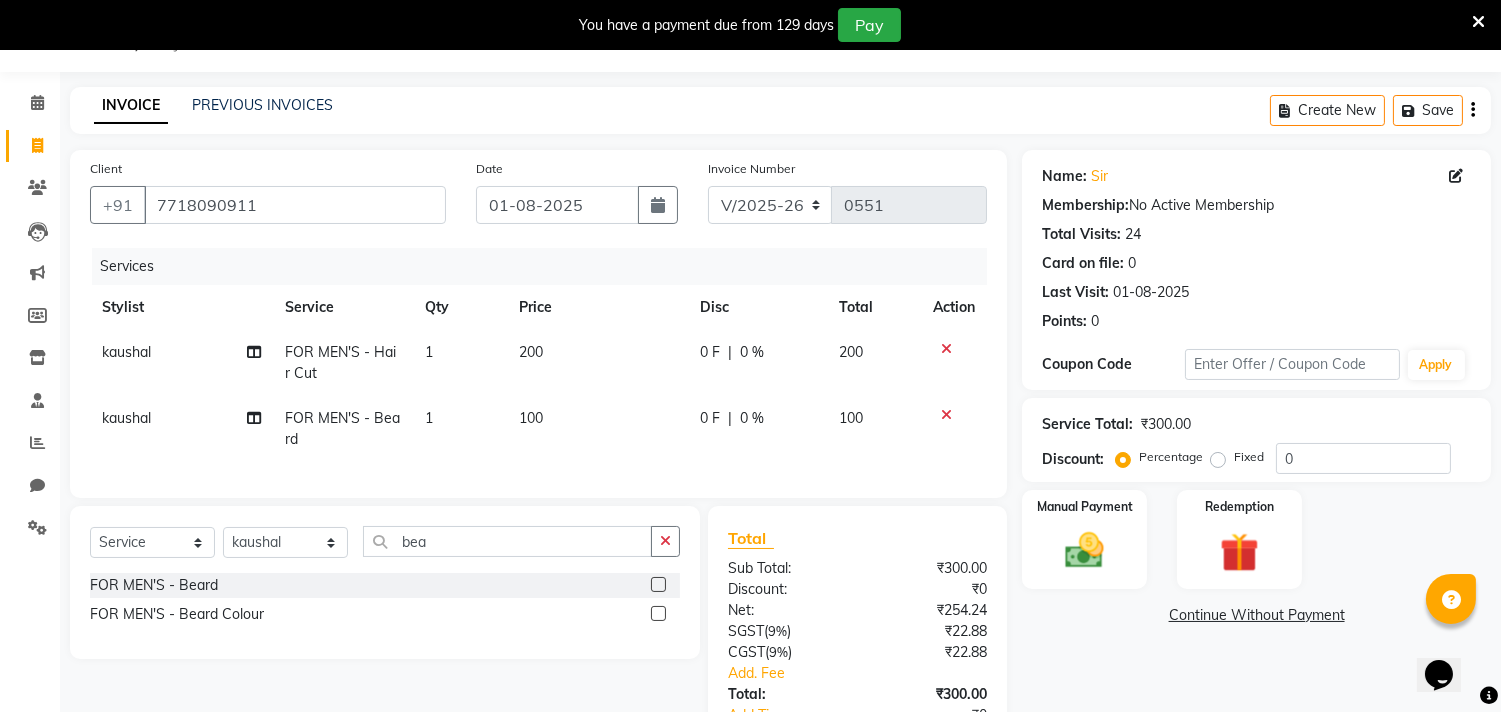 click 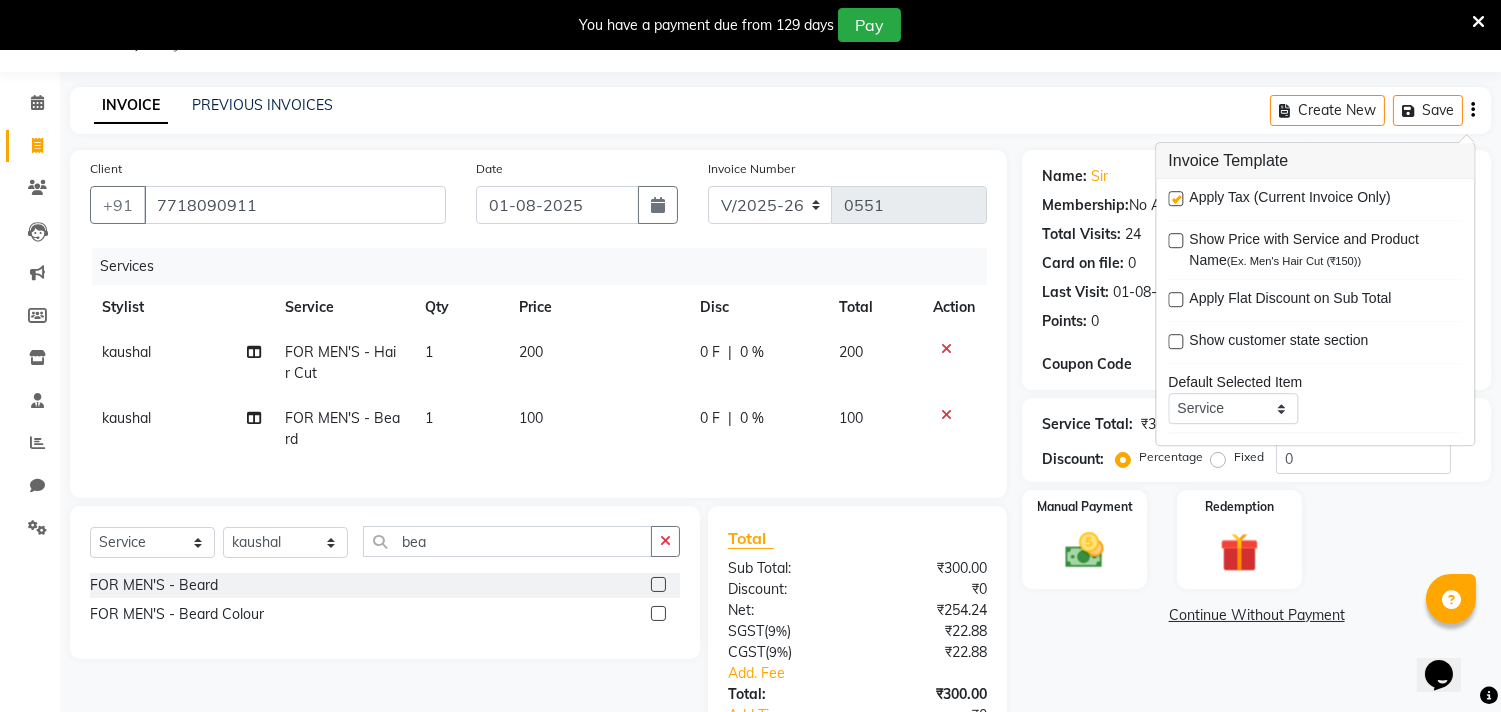 click at bounding box center (1175, 198) 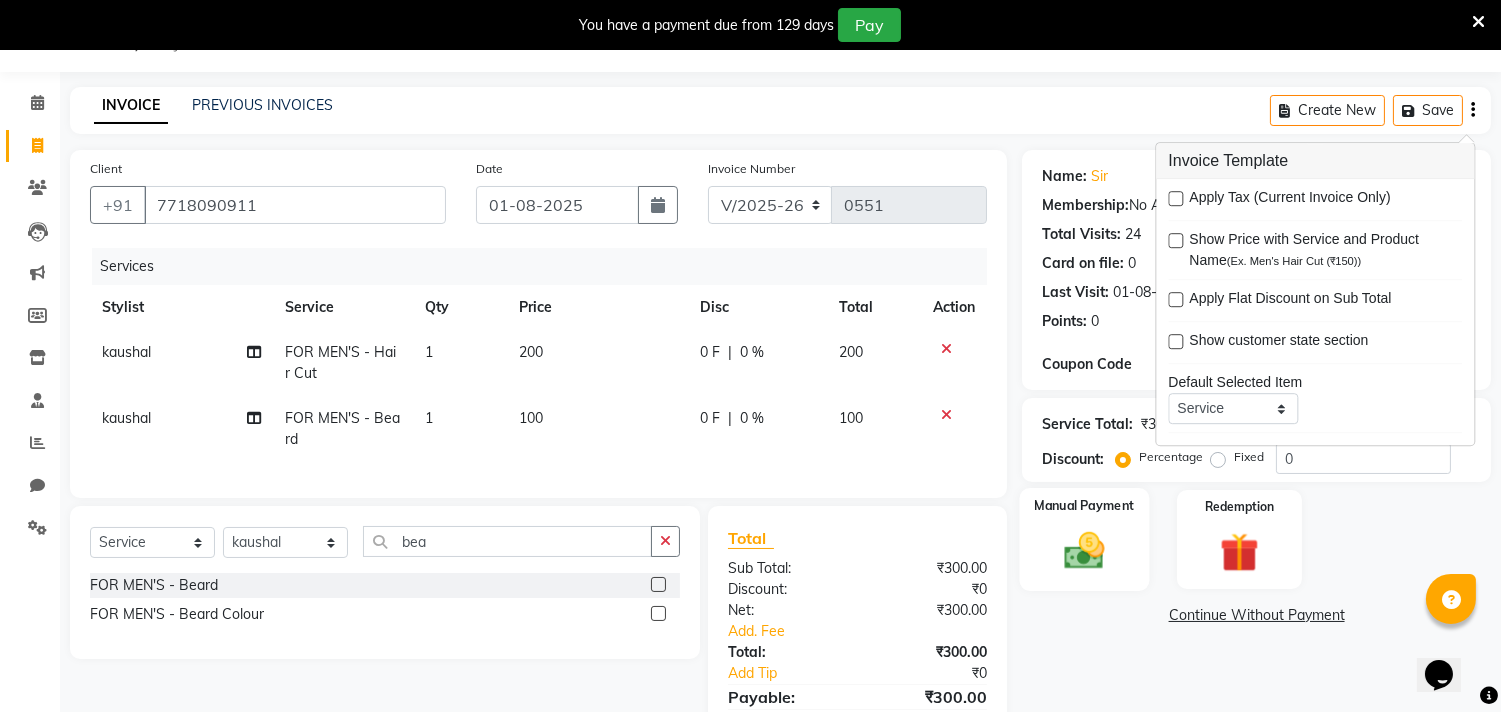 click 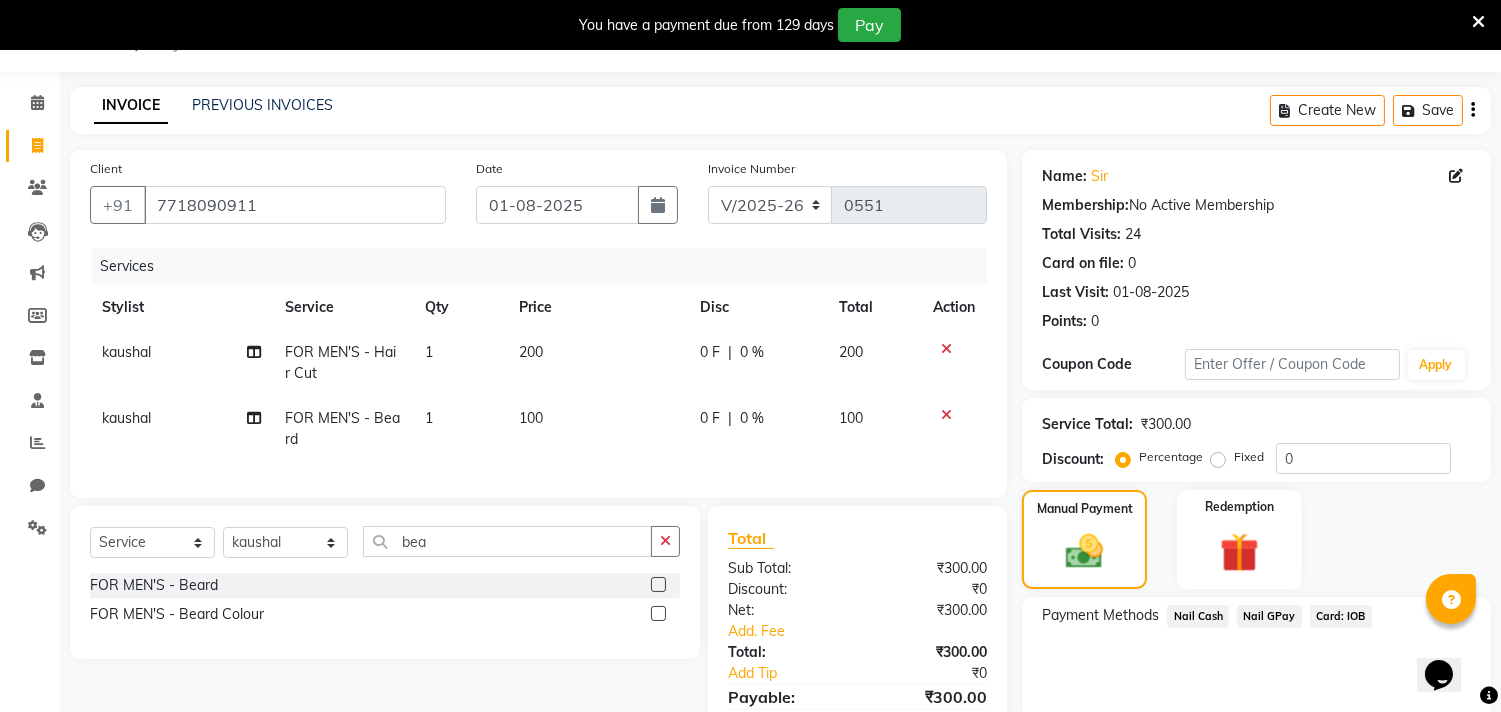 click on "Nail Cash" 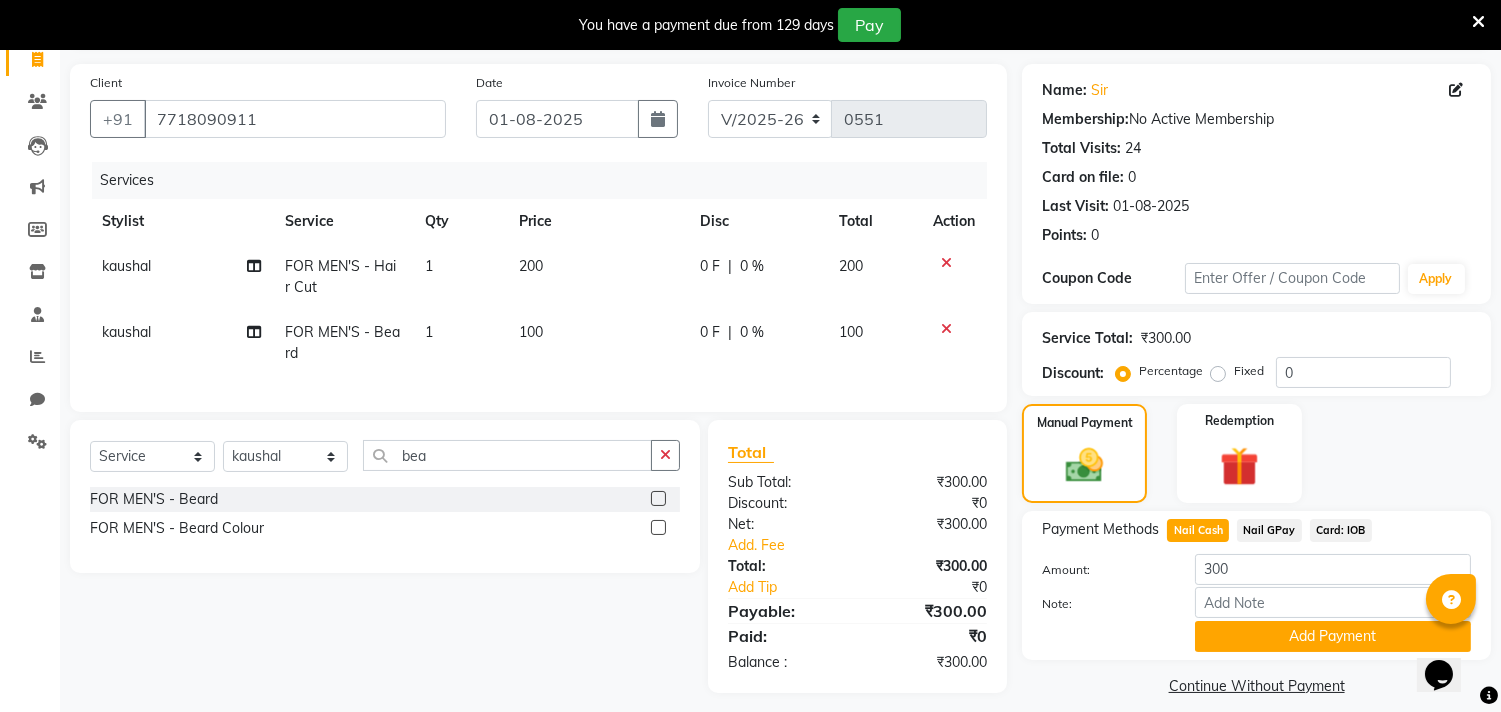 scroll, scrollTop: 138, scrollLeft: 0, axis: vertical 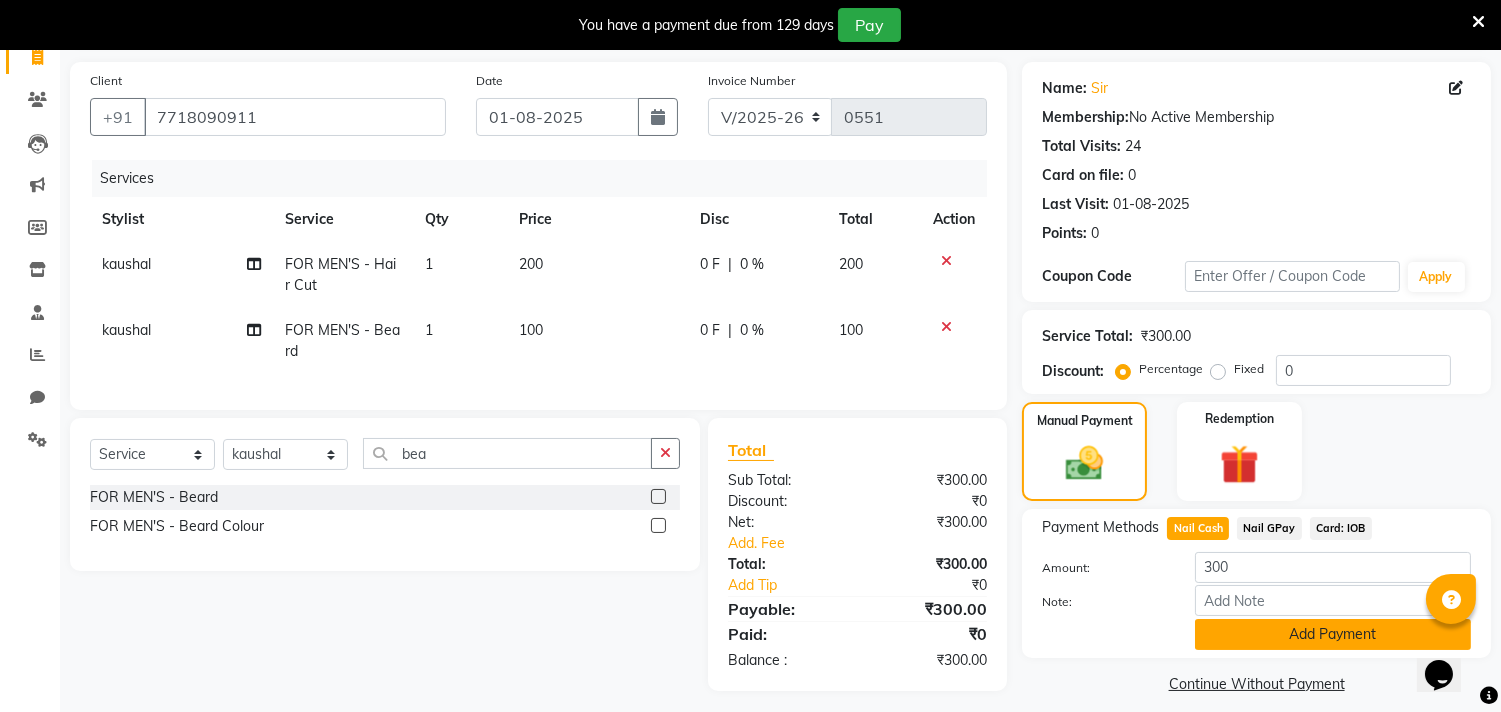 click on "Add Payment" 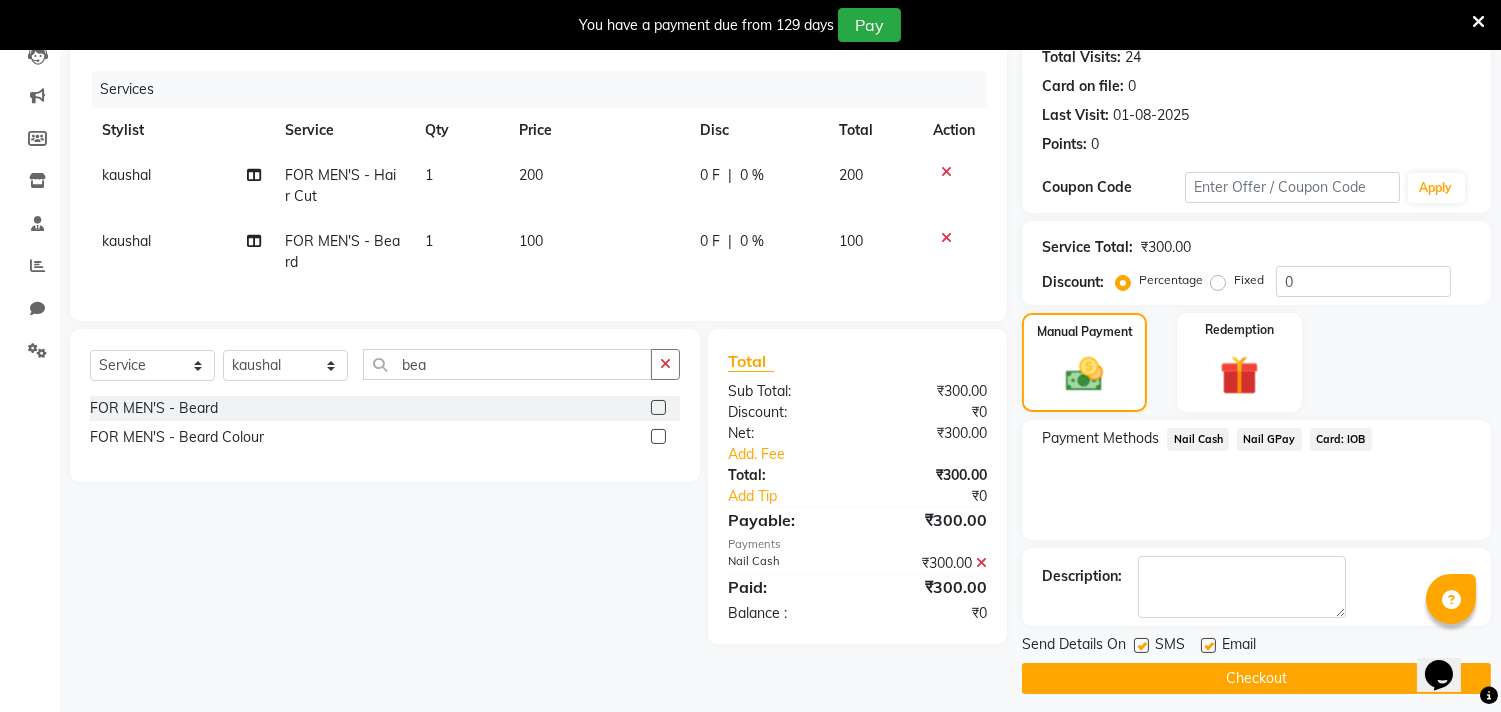 scroll, scrollTop: 237, scrollLeft: 0, axis: vertical 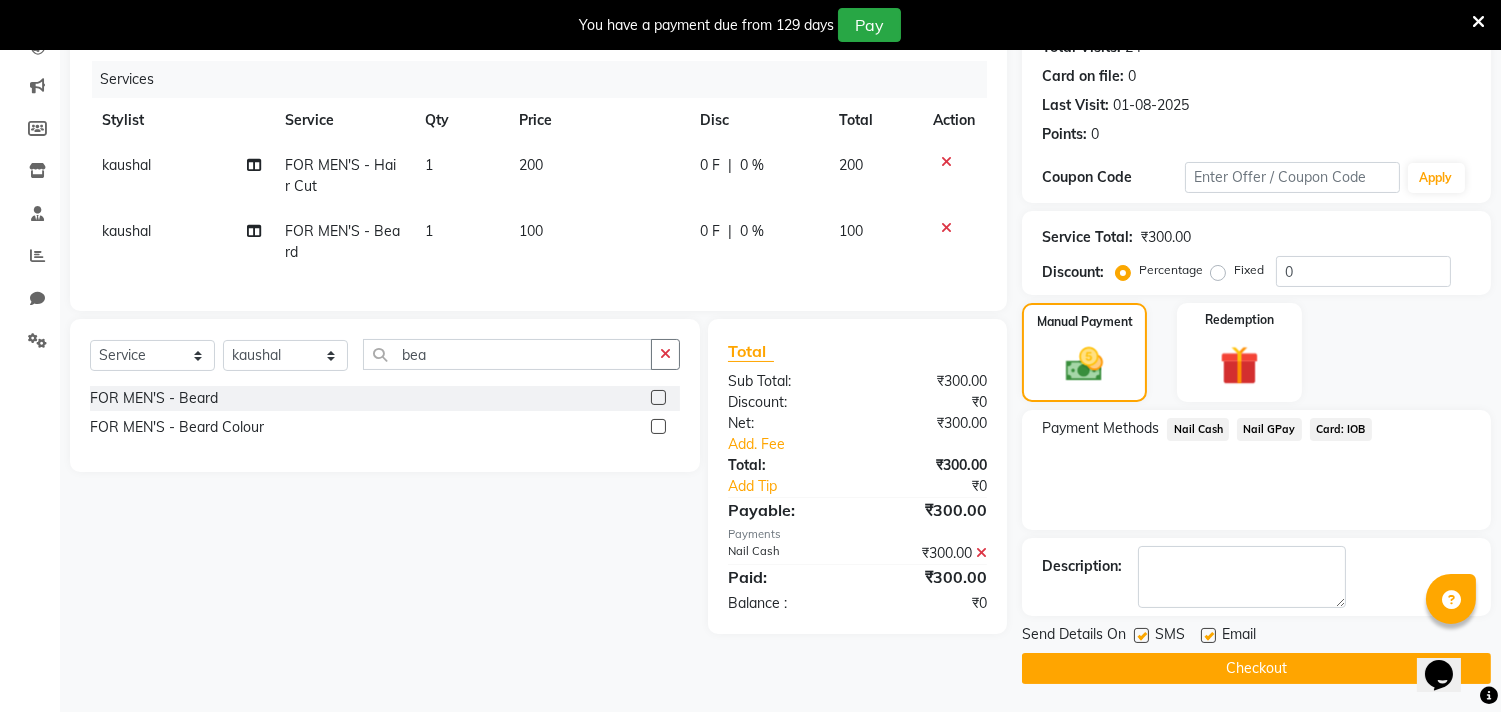 click on "Checkout" 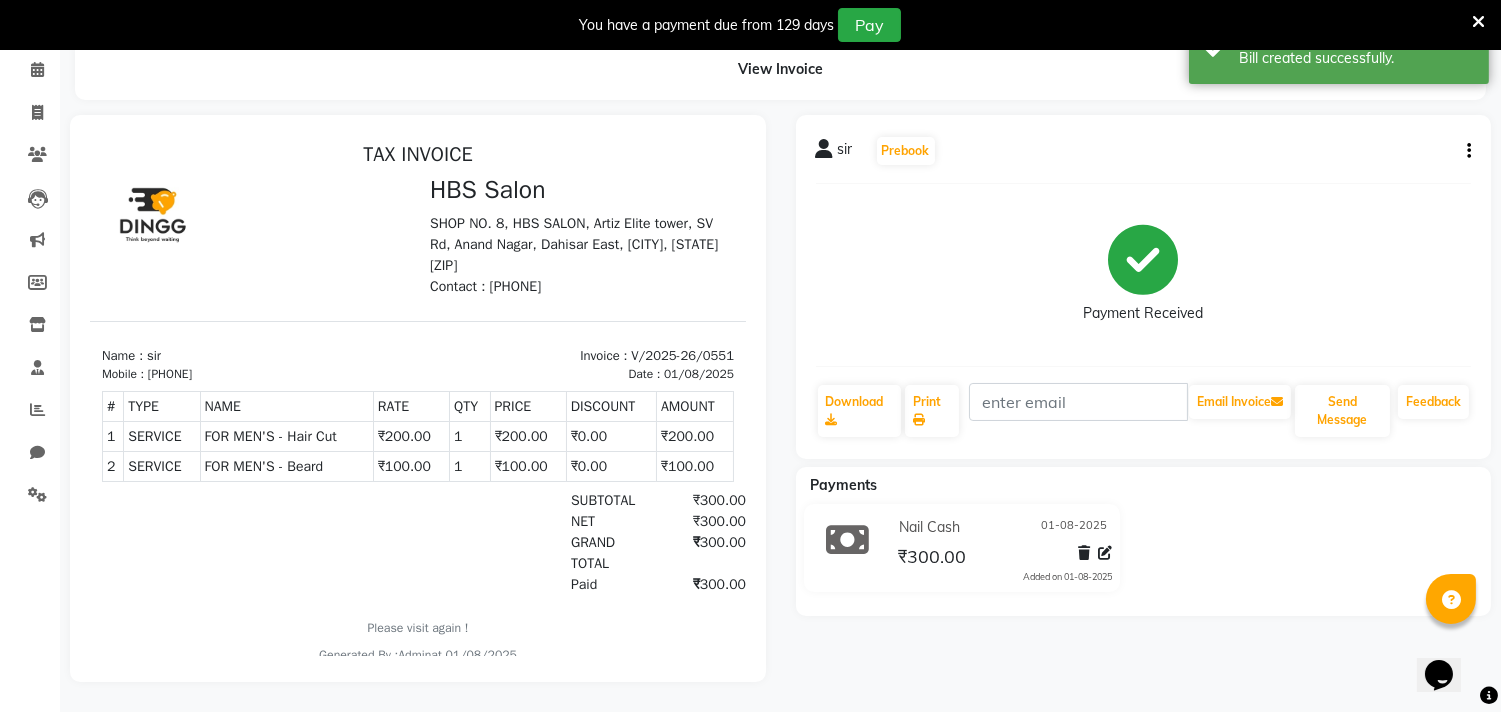 scroll, scrollTop: 0, scrollLeft: 0, axis: both 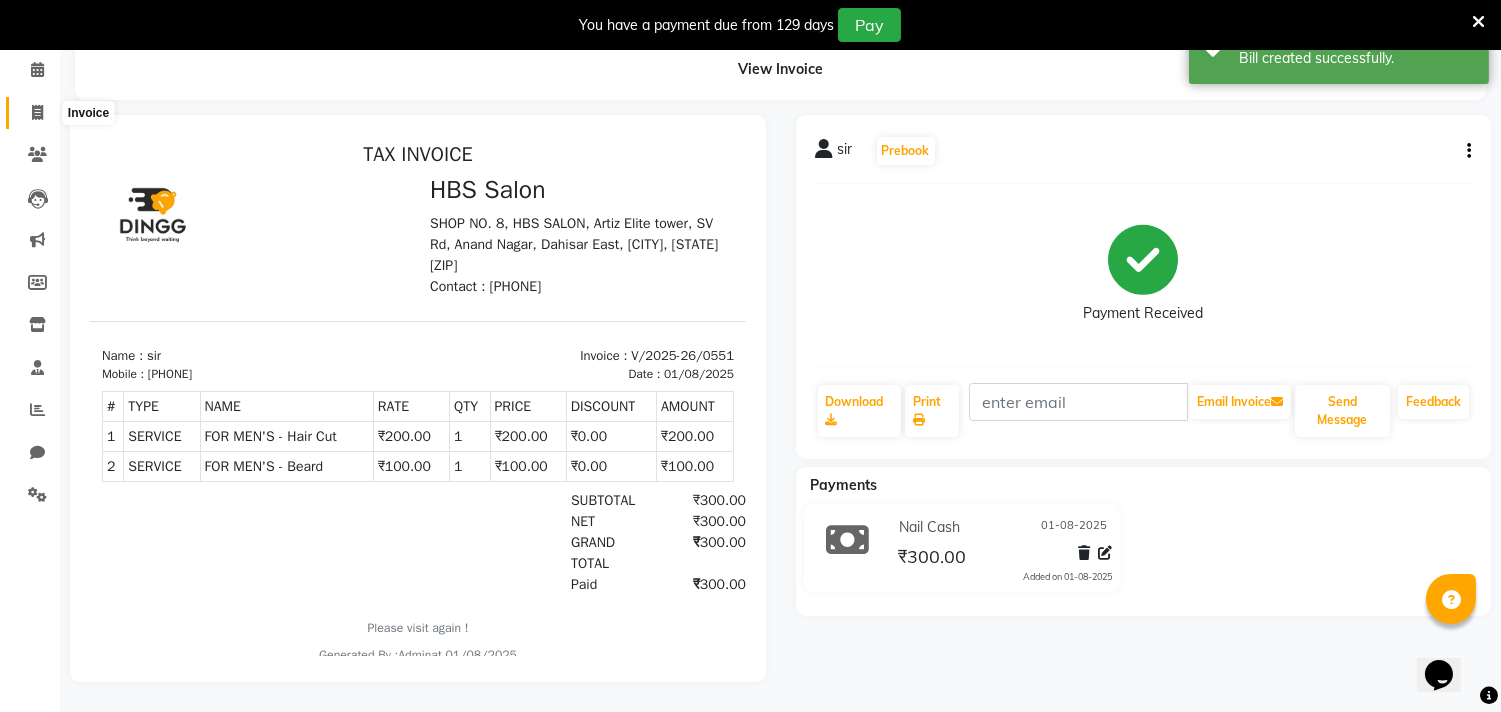 click 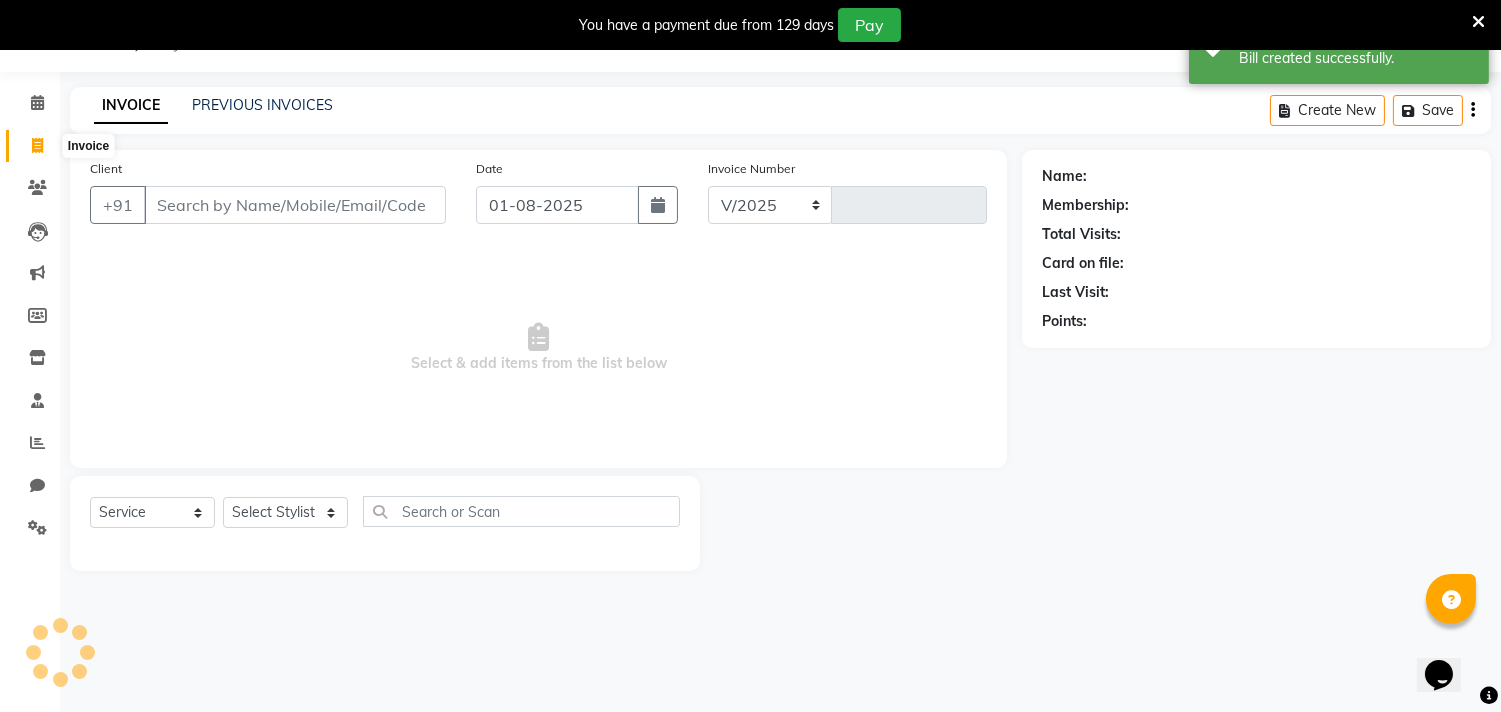select on "7935" 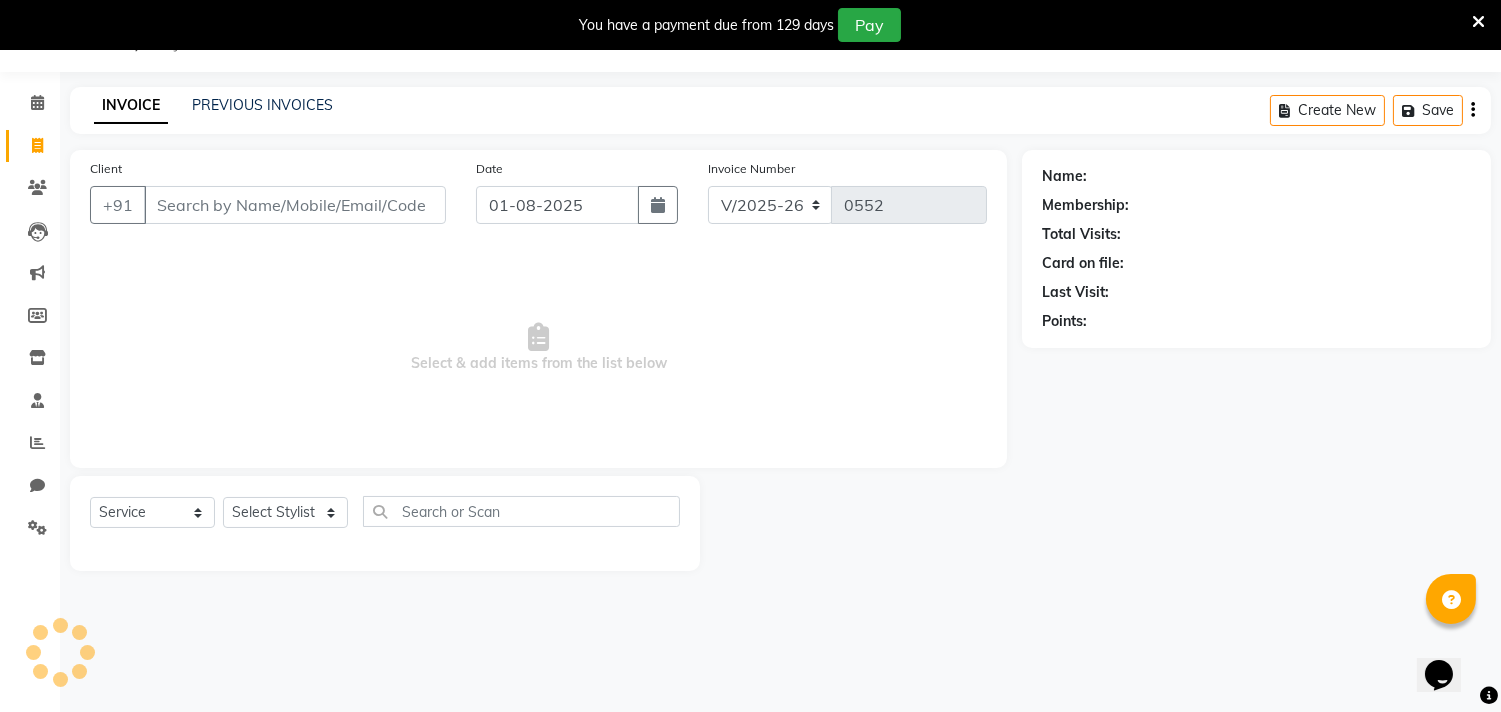 scroll, scrollTop: 50, scrollLeft: 0, axis: vertical 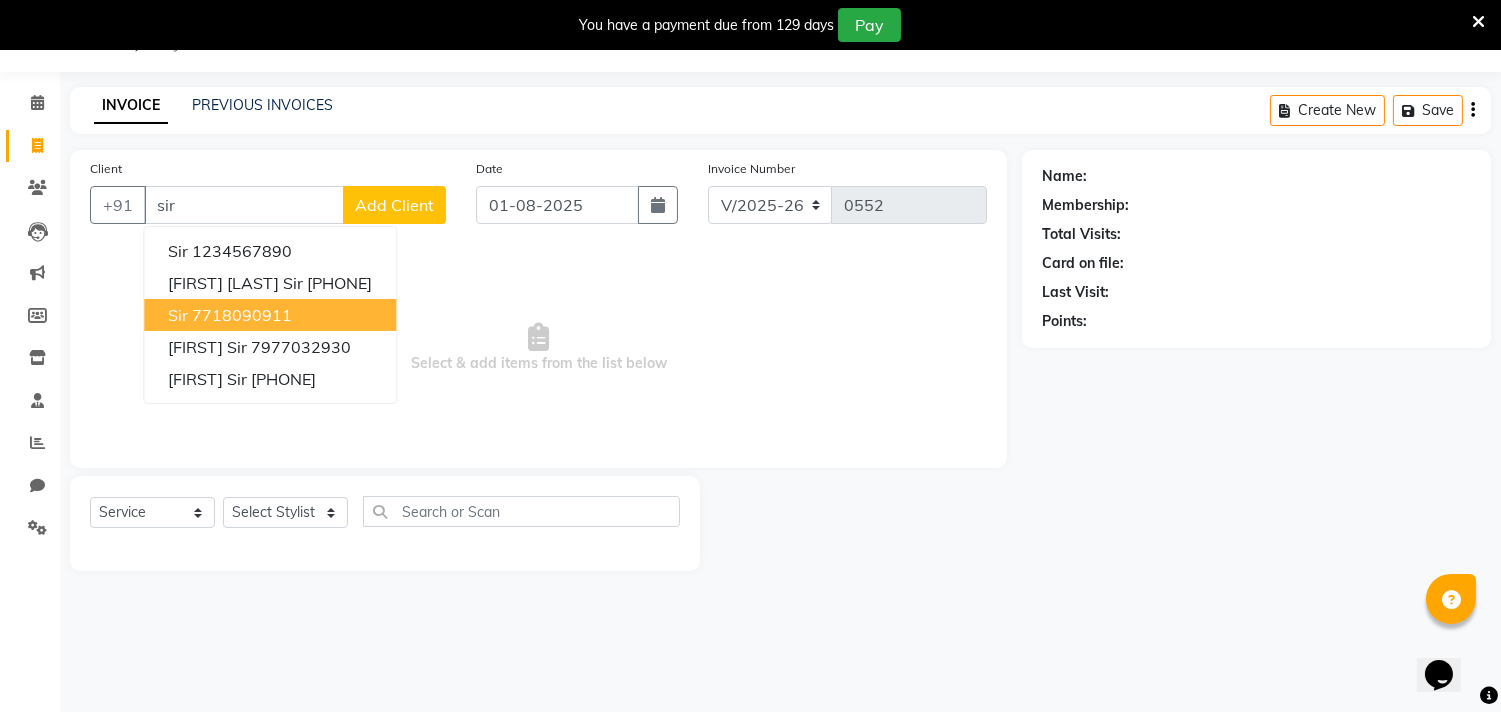click on "7718090911" at bounding box center [242, 315] 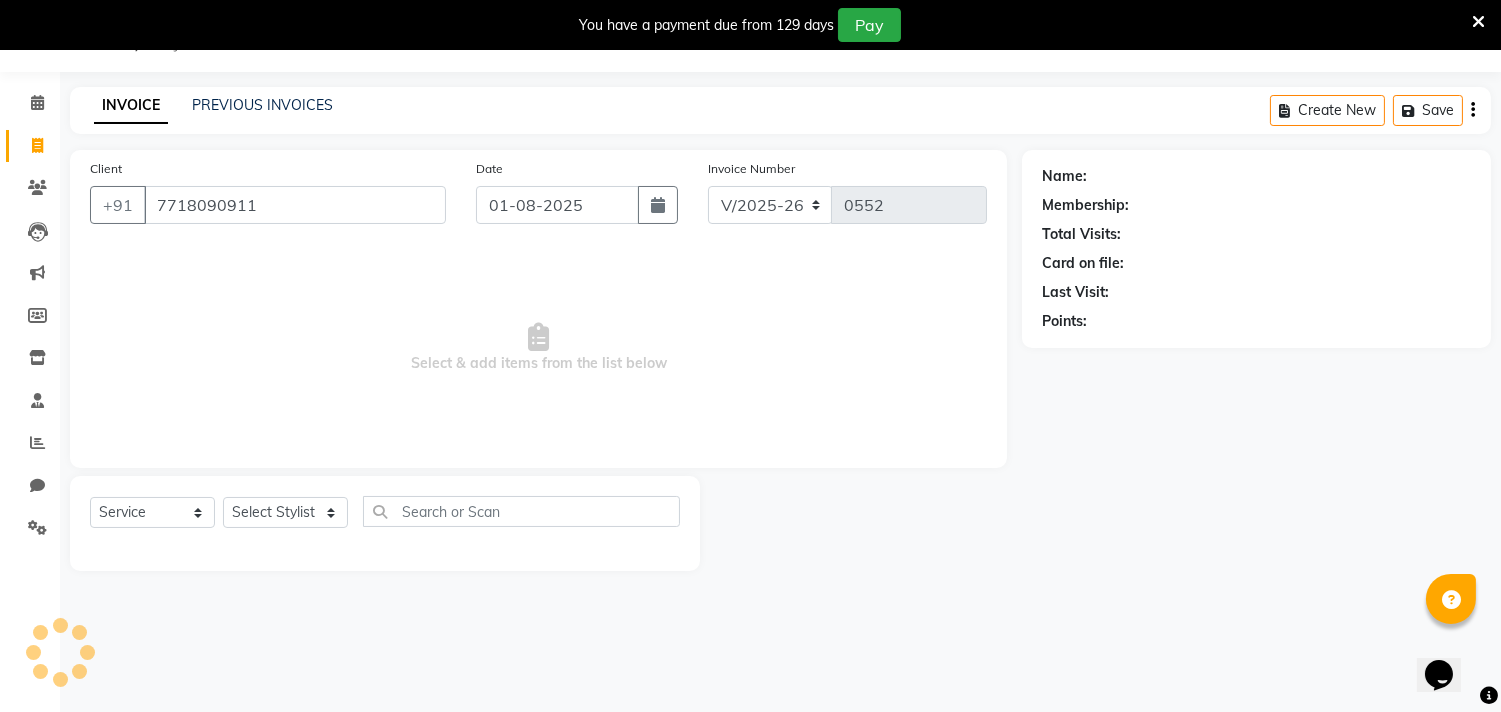 type on "7718090911" 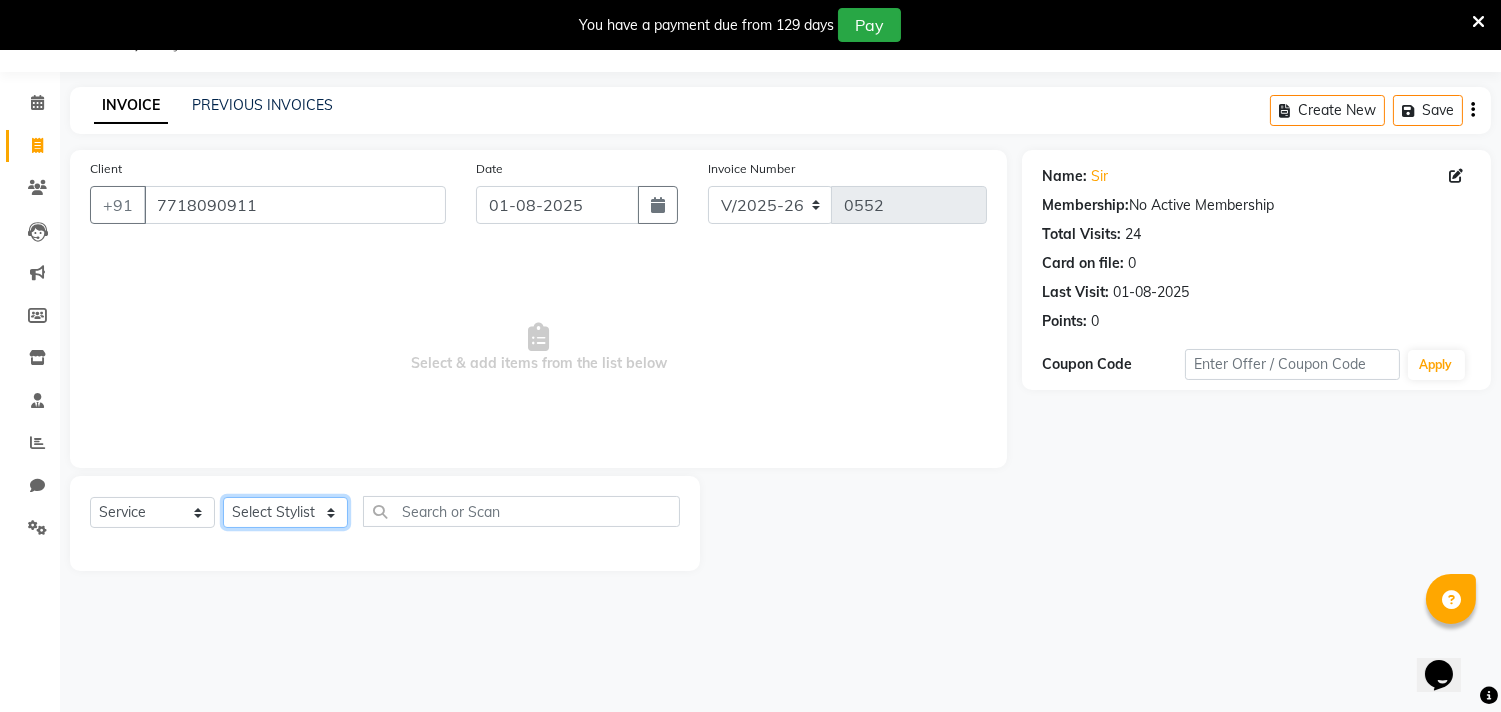 click on "Select Stylist [FIRST] [LAST] [FIRST] [FIRST] [FIRST] [FIRST] [FIRST] [FIRST] [FIRST]  [FIRST] [FIRST] [FIRST] [FIRST] [FIRST] [FIRST] [FIRST] [FIRST]" 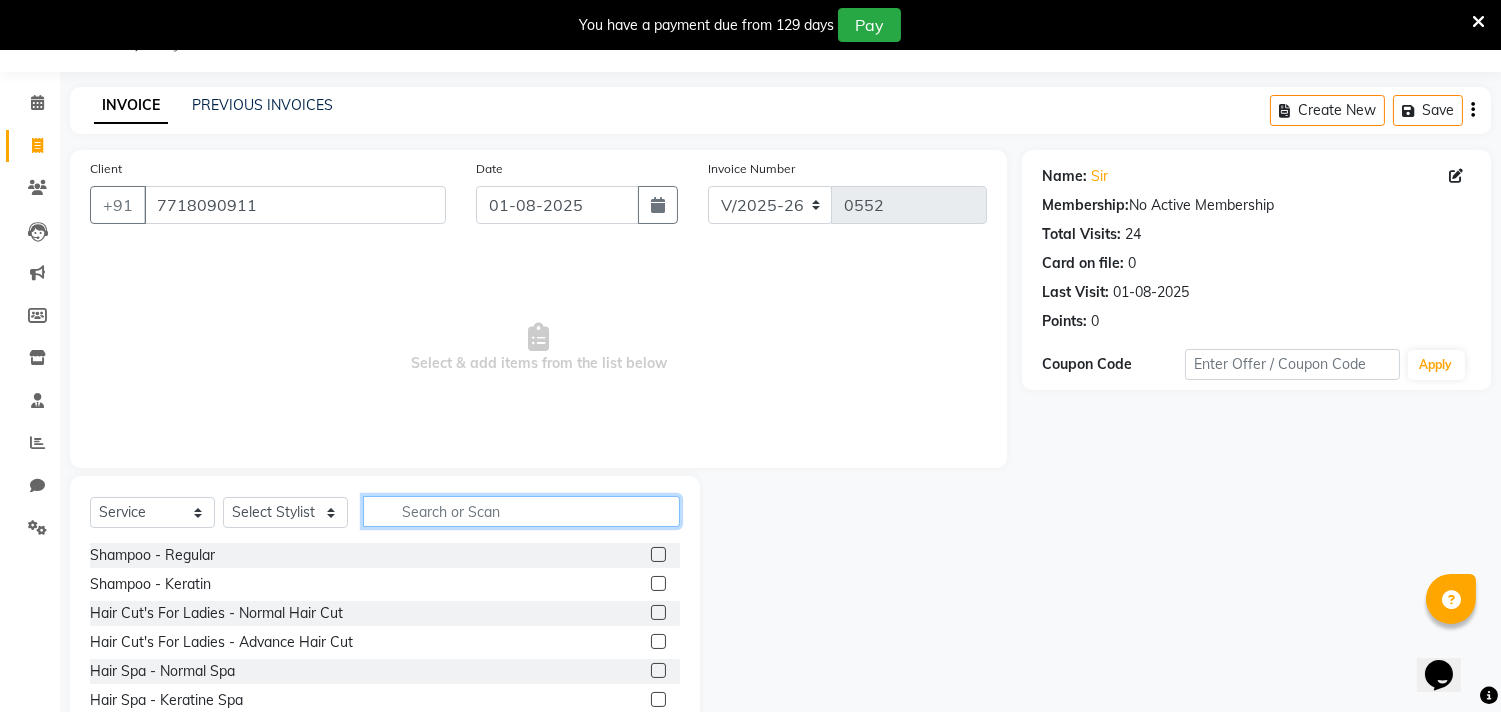 click 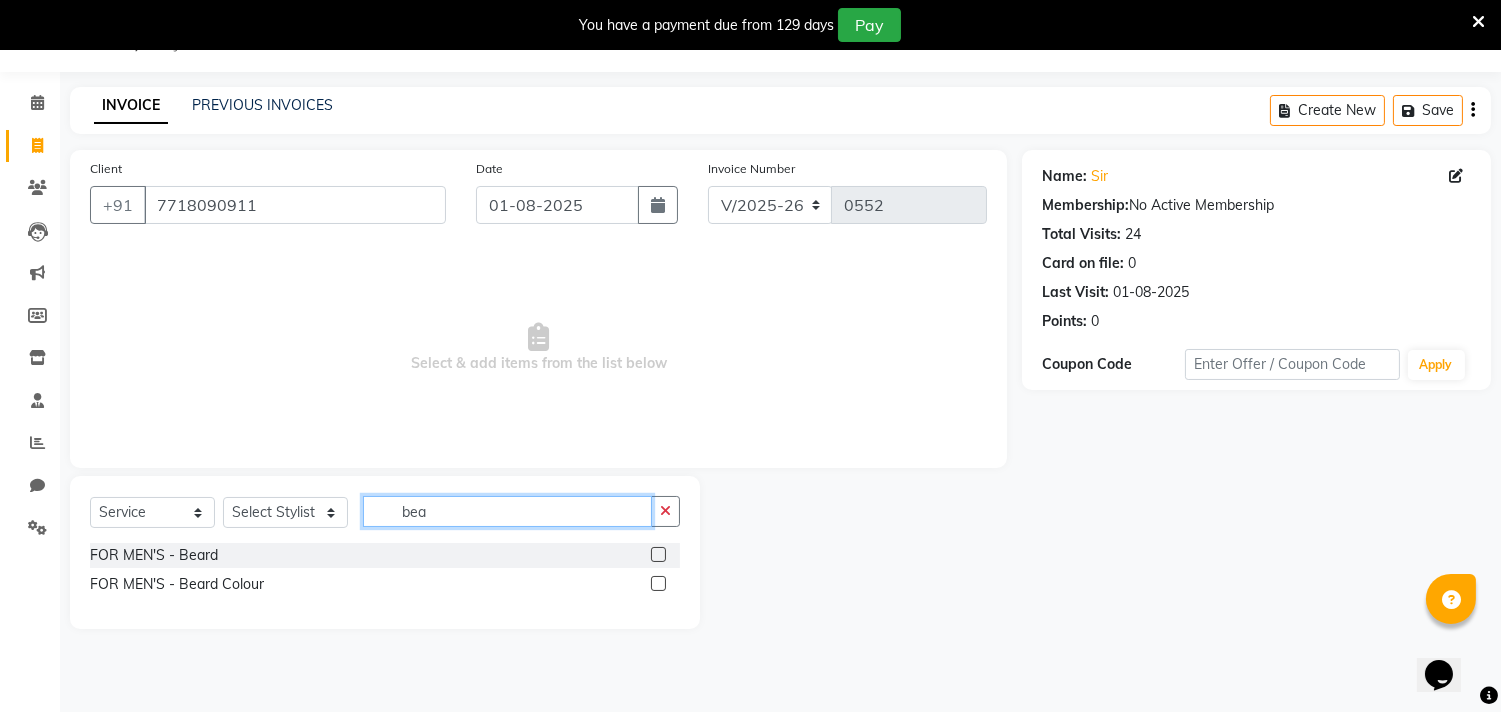 type on "bea" 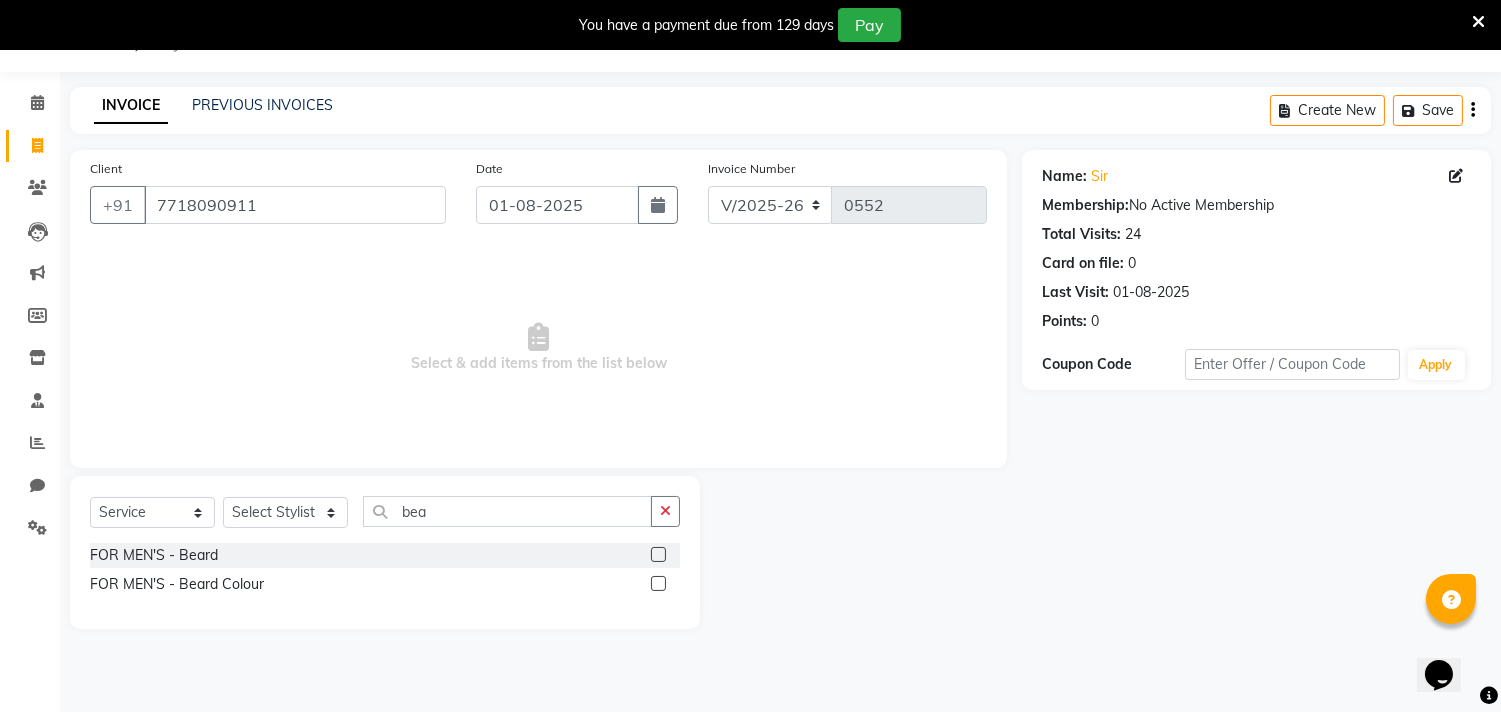 click 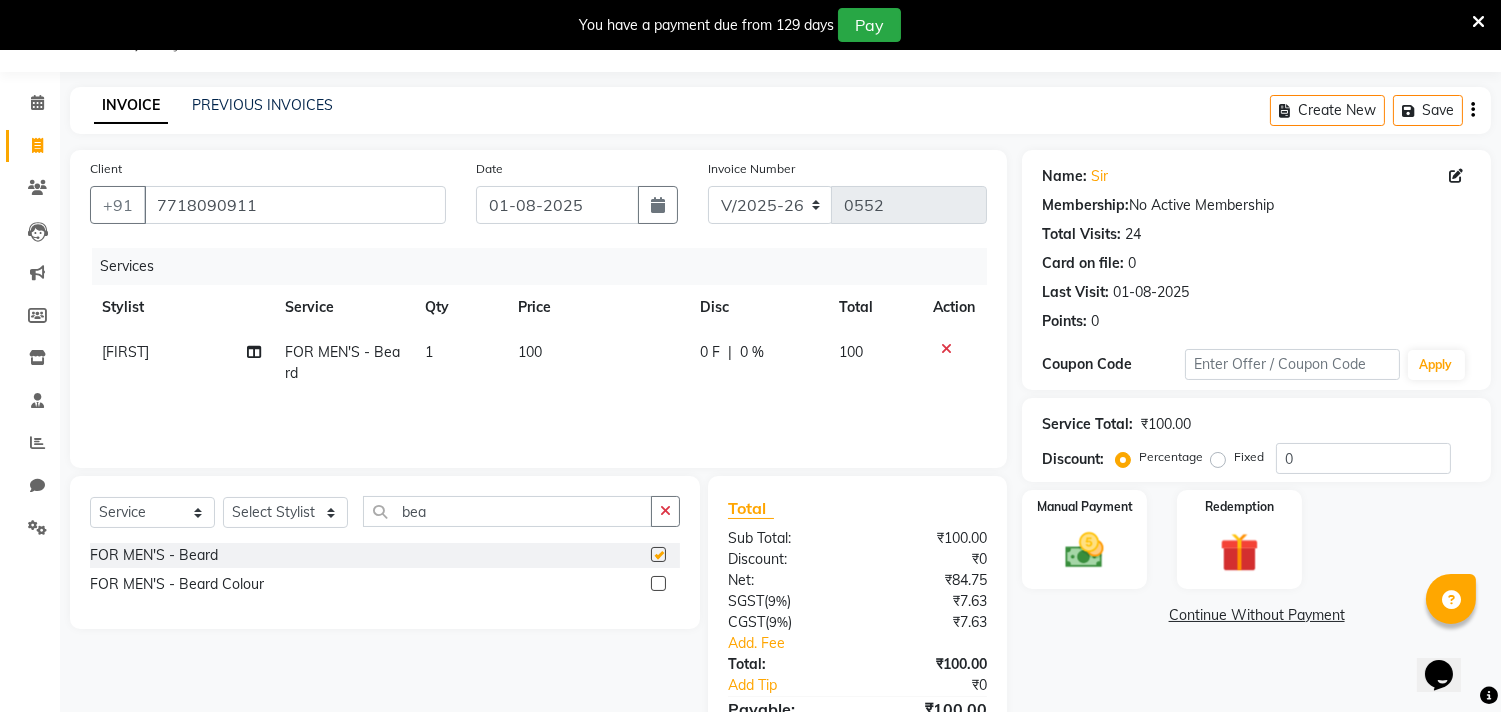 checkbox on "false" 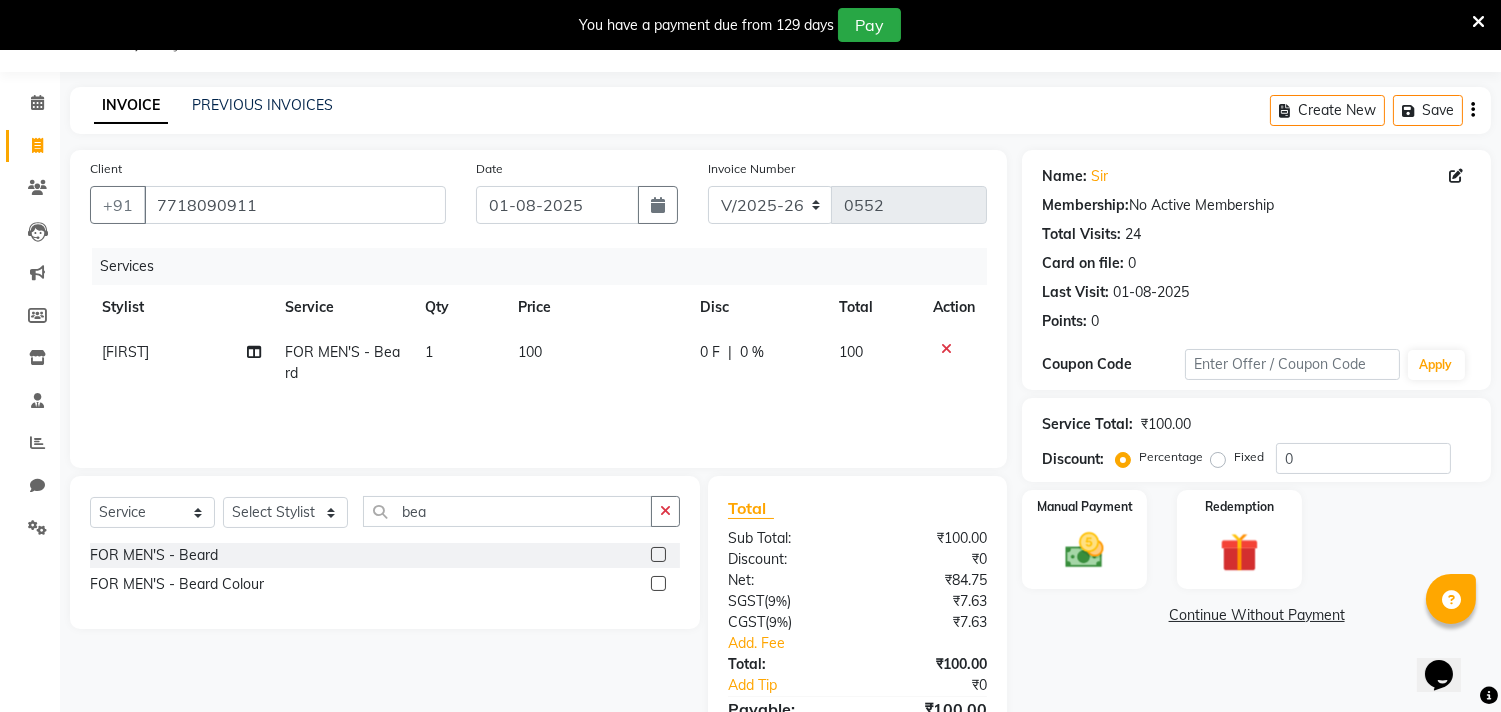 click 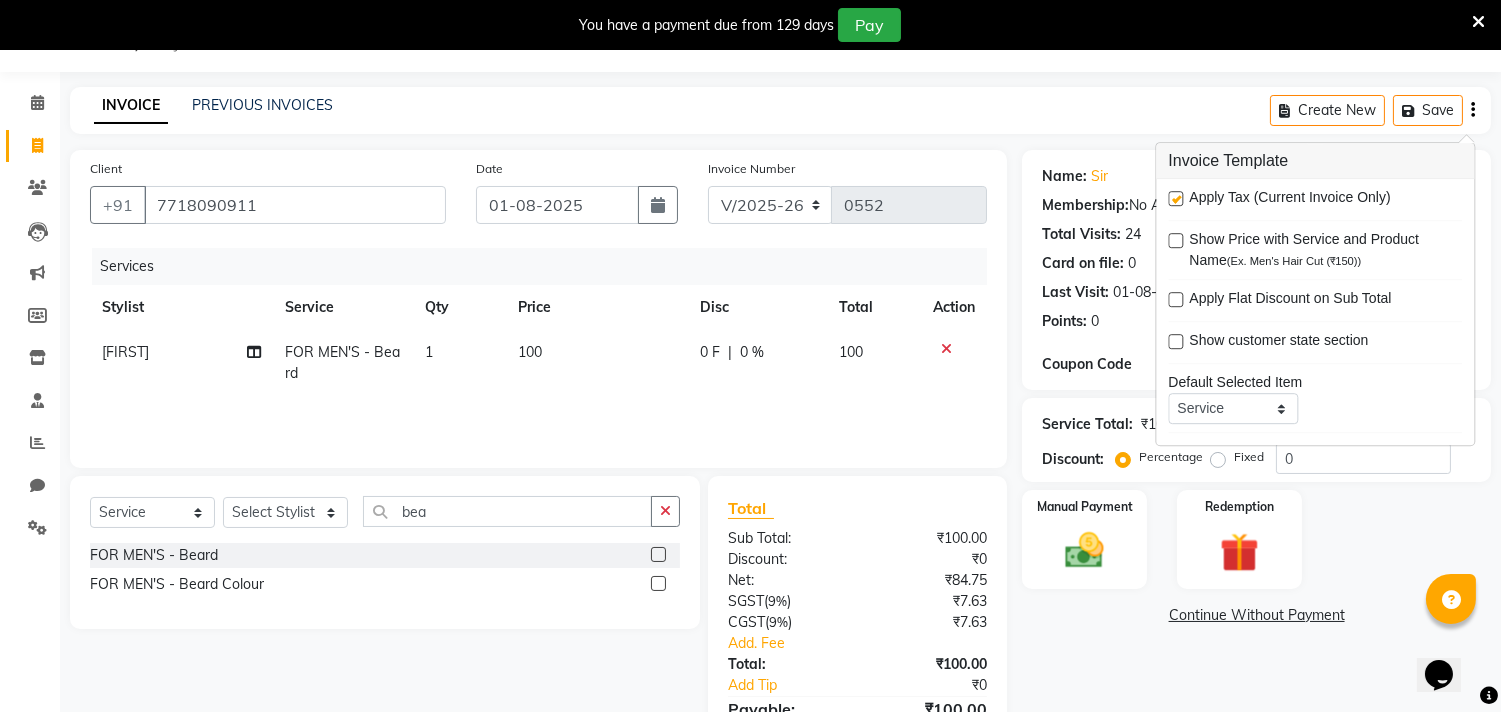 click at bounding box center [1175, 198] 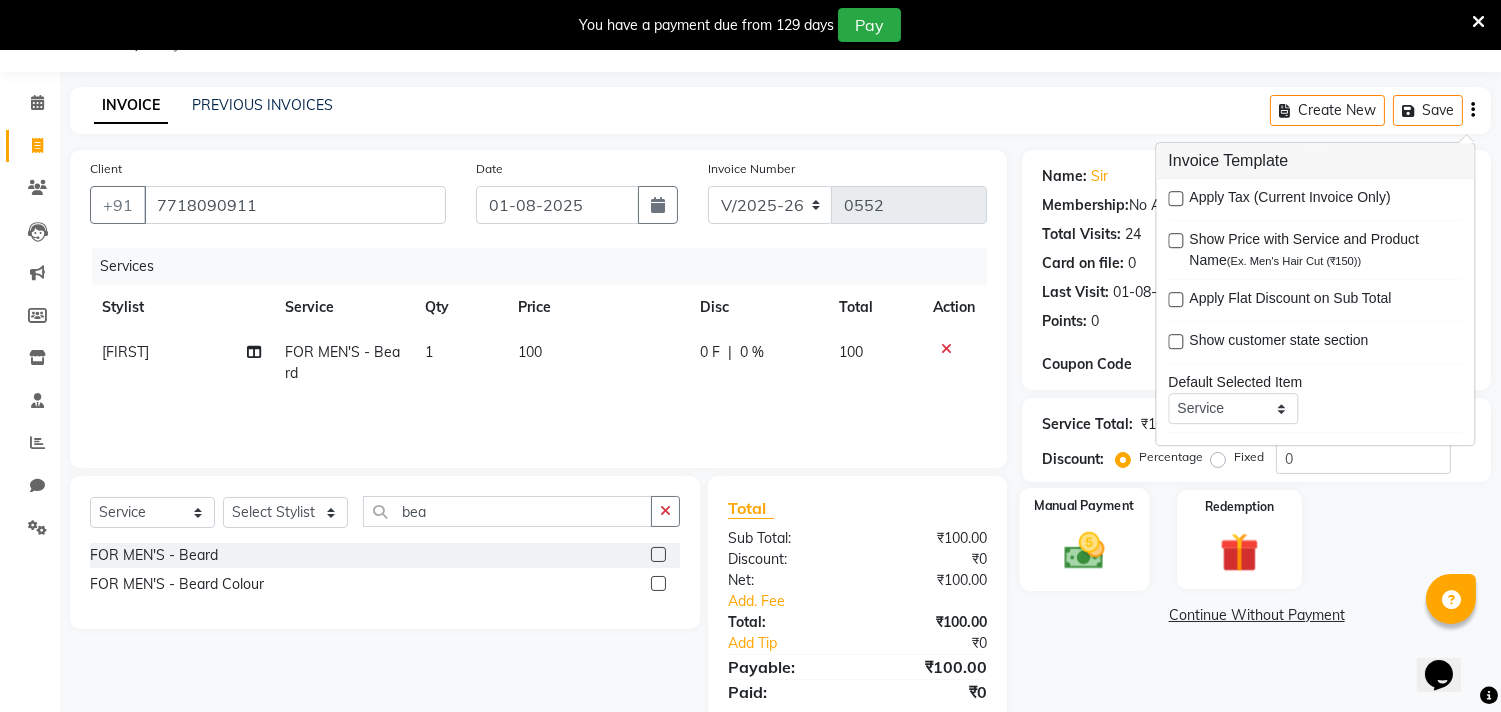 click on "Manual Payment" 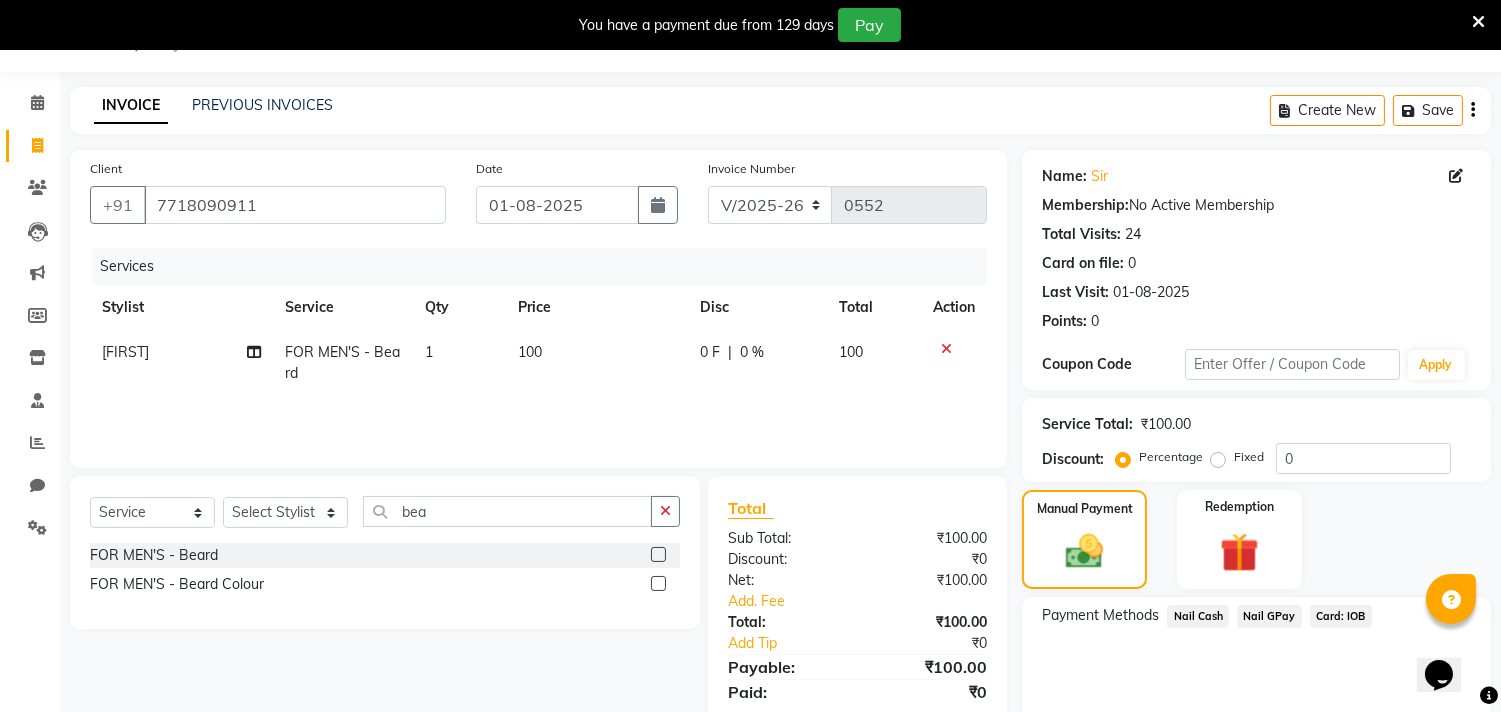 click on "Nail Cash" 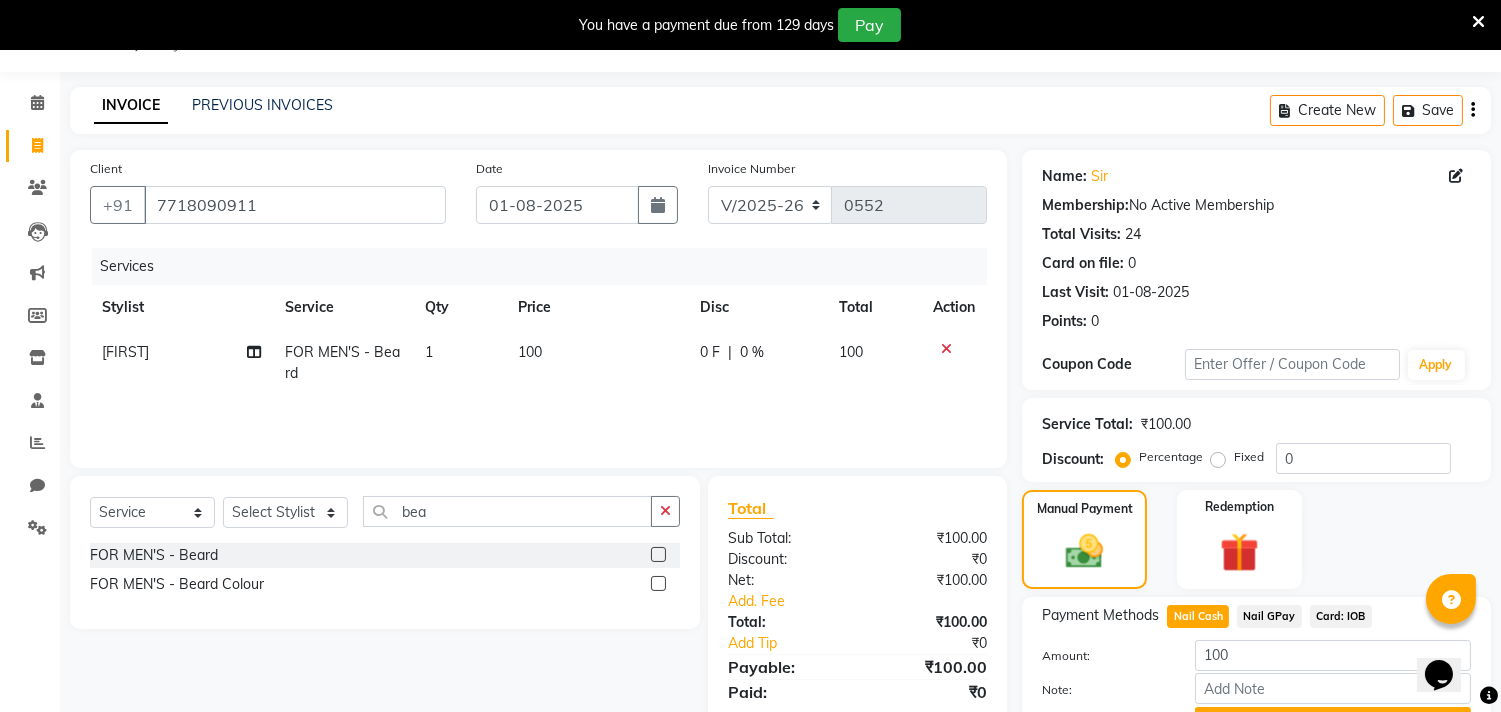click on "Nail Cash" 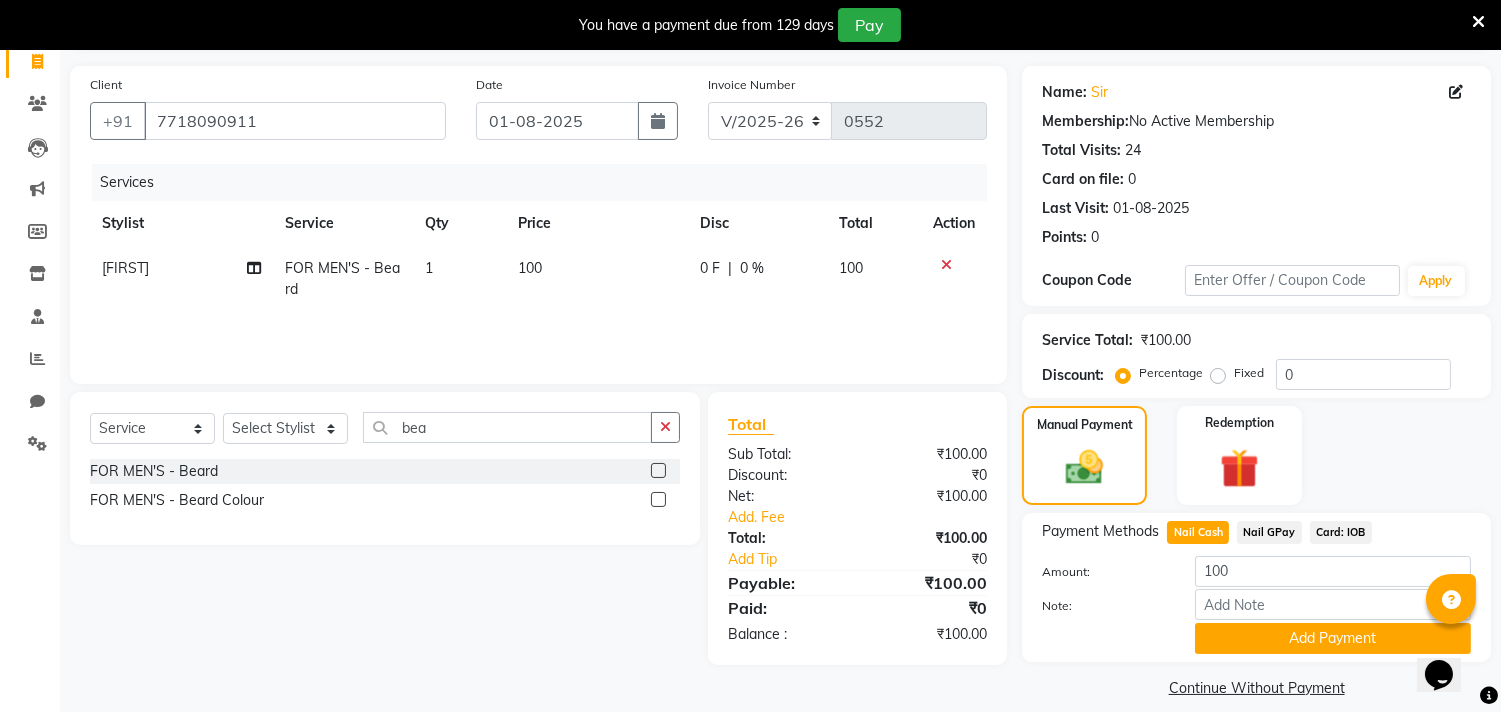 scroll, scrollTop: 138, scrollLeft: 0, axis: vertical 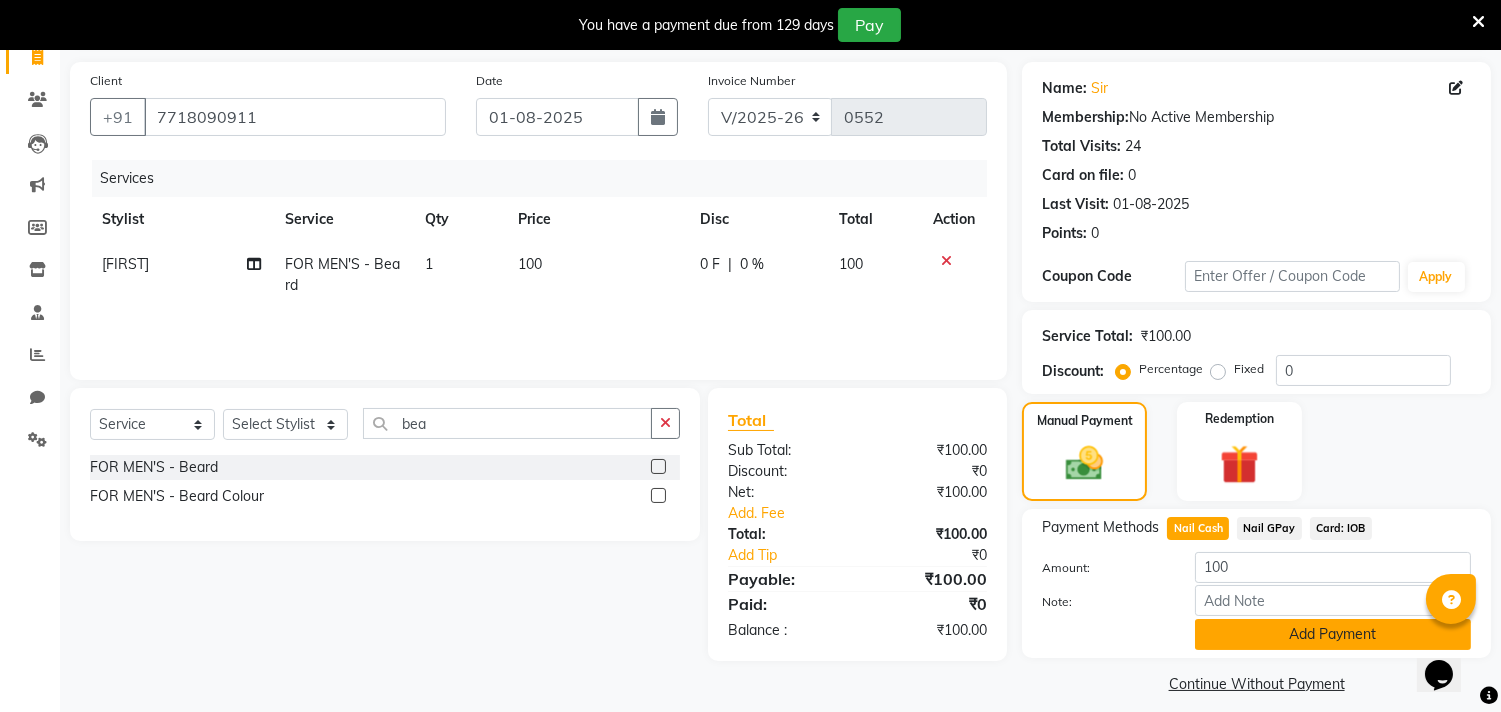 click on "Add Payment" 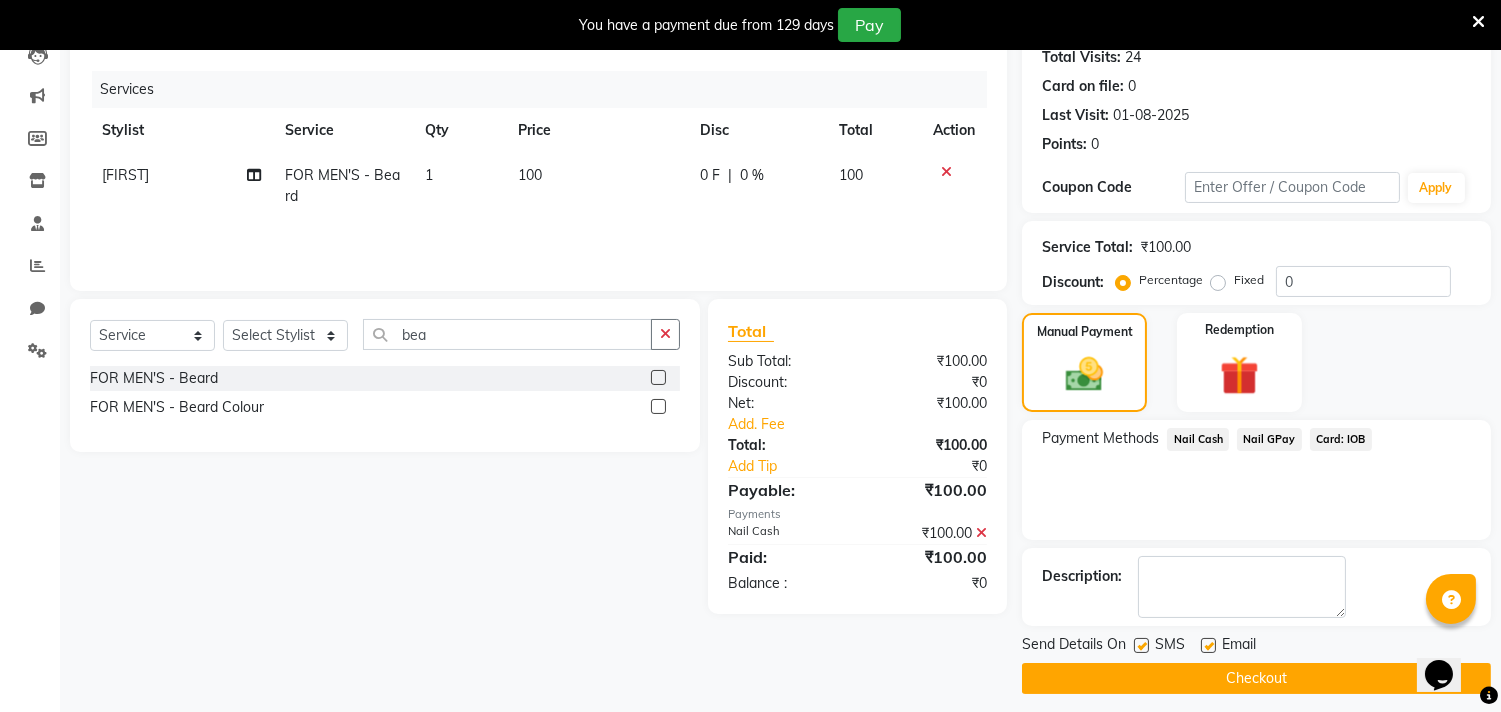scroll, scrollTop: 237, scrollLeft: 0, axis: vertical 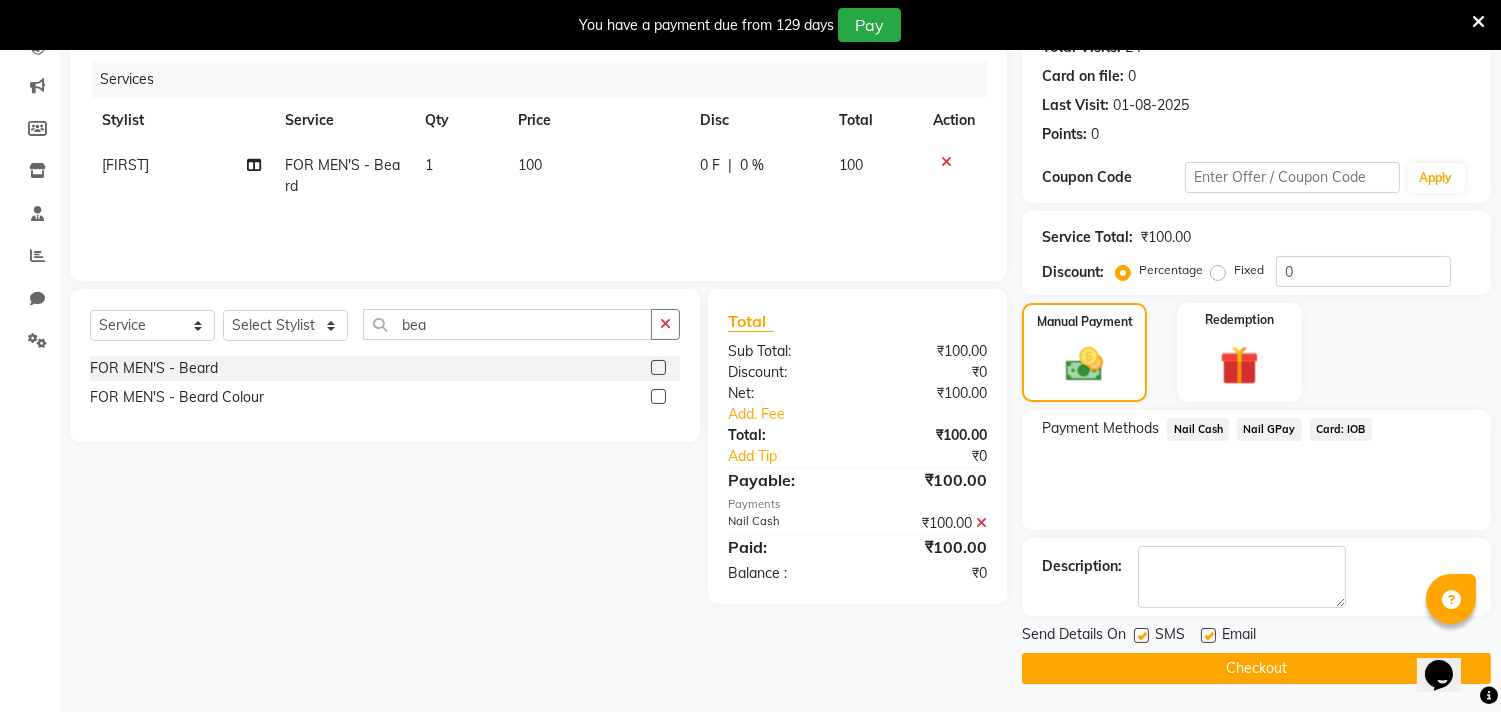 click on "Checkout" 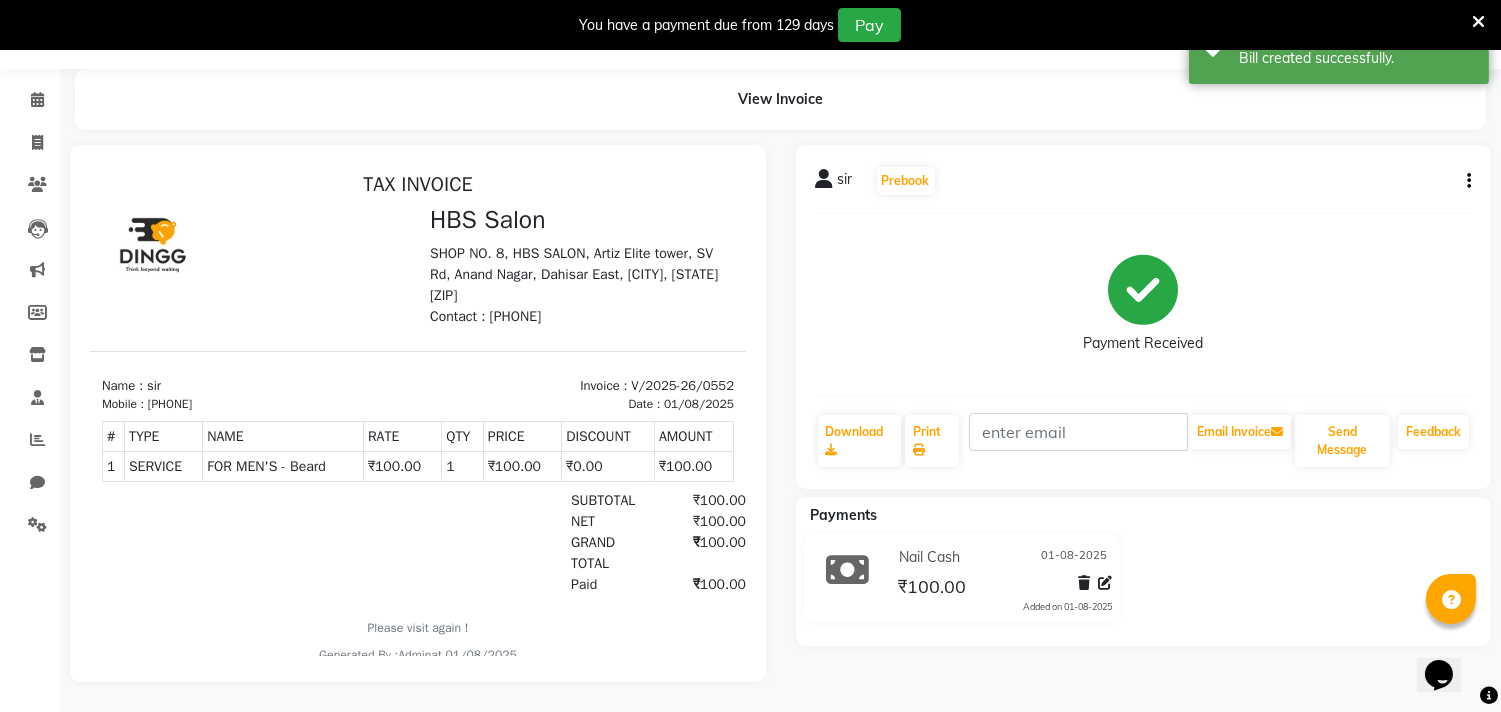 scroll, scrollTop: 0, scrollLeft: 0, axis: both 